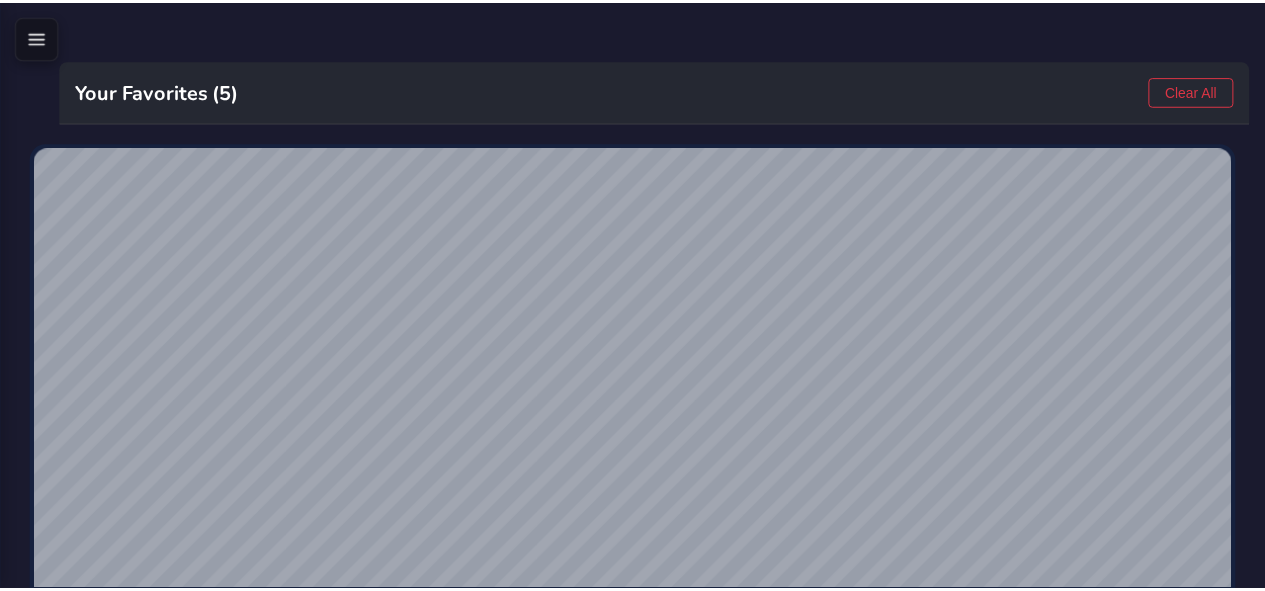 scroll, scrollTop: 0, scrollLeft: 0, axis: both 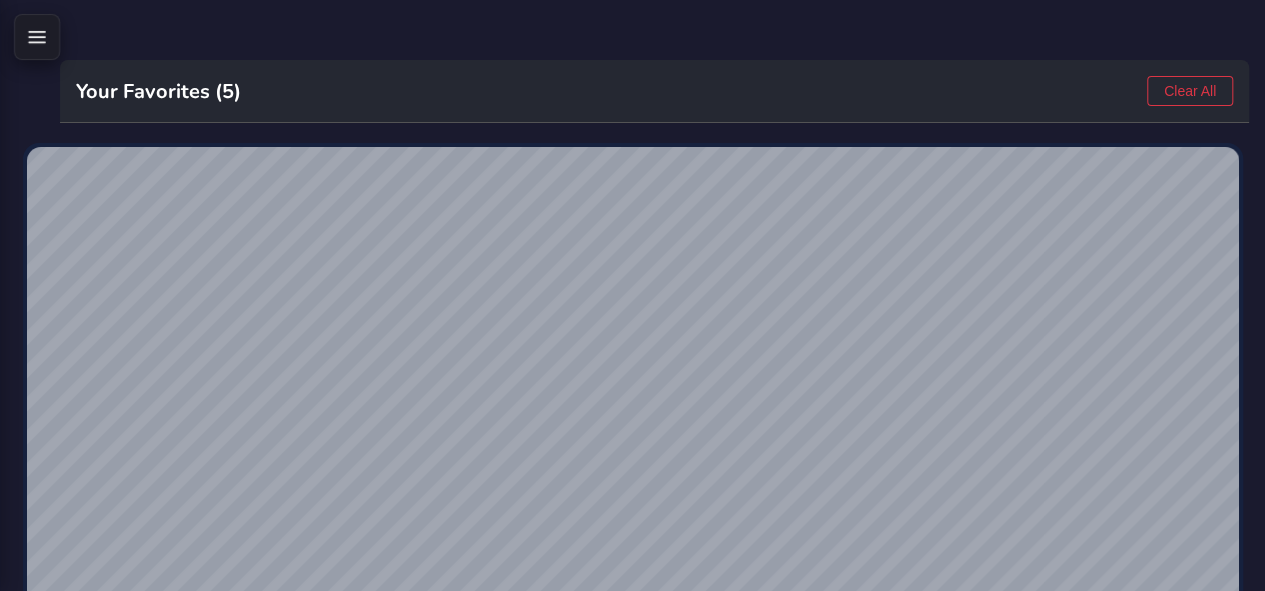 click at bounding box center (37, 37) 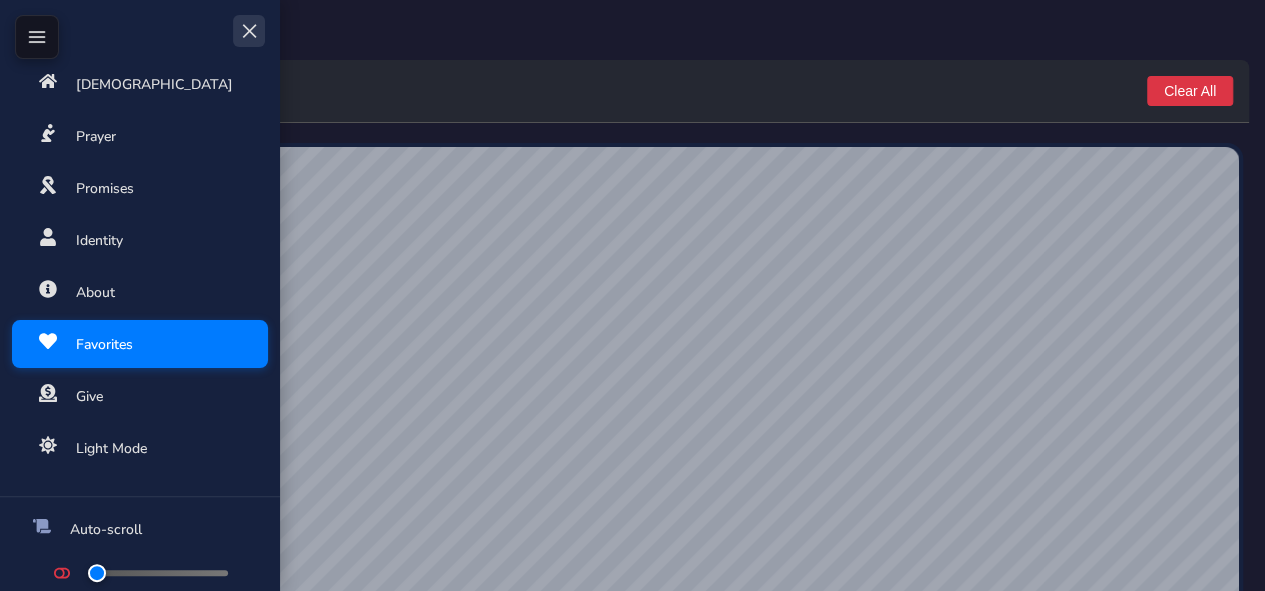 click on "Clear All" at bounding box center (1190, 91) 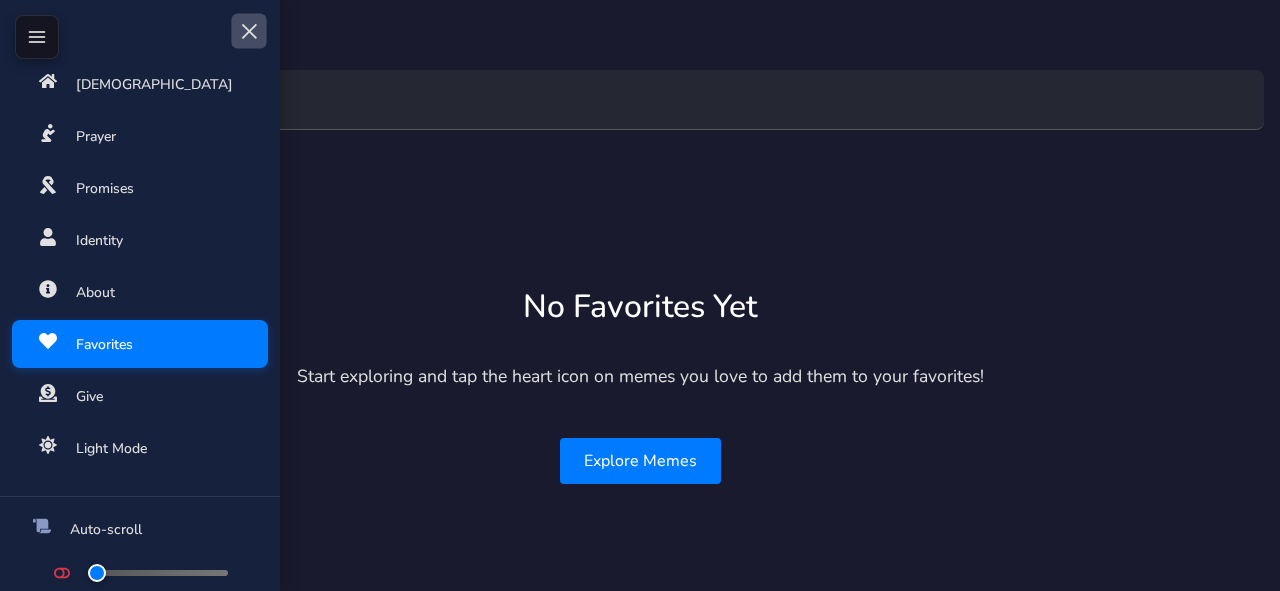 click on "✕" at bounding box center [248, 30] 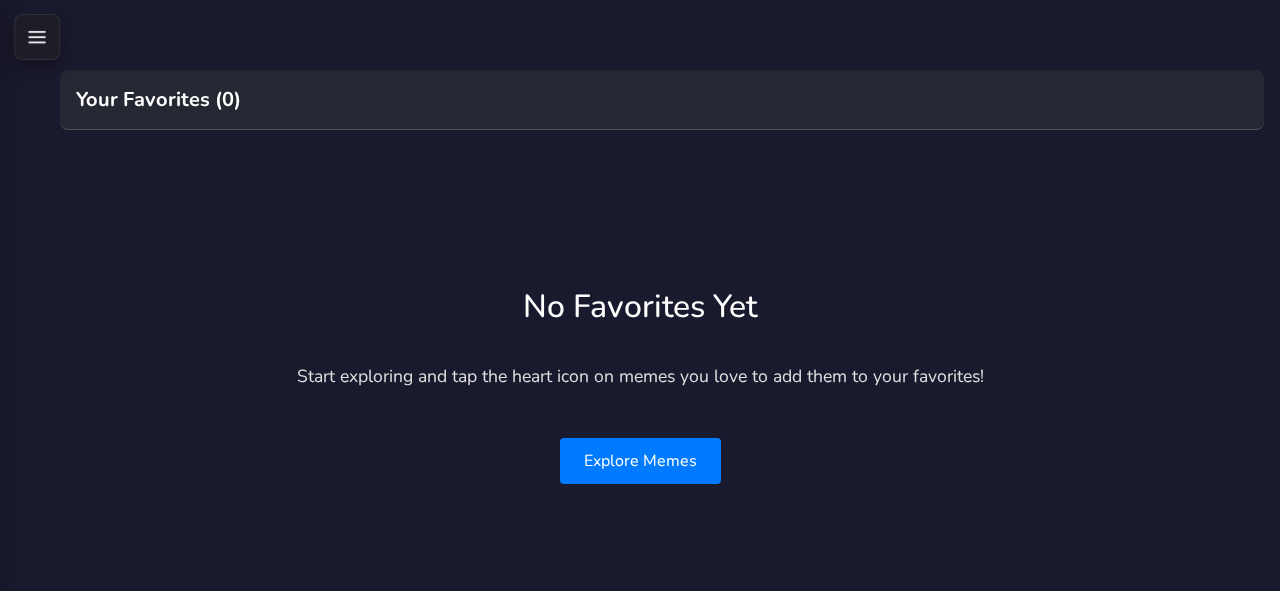 click at bounding box center (37, 37) 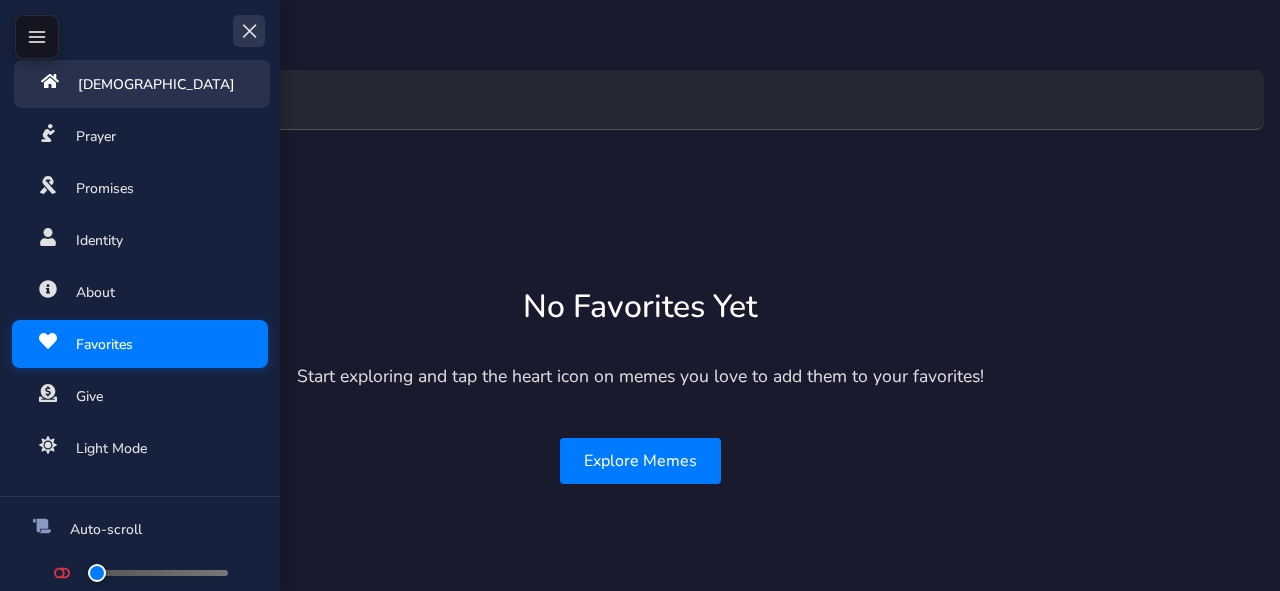 click on "[DEMOGRAPHIC_DATA]" at bounding box center [156, 84] 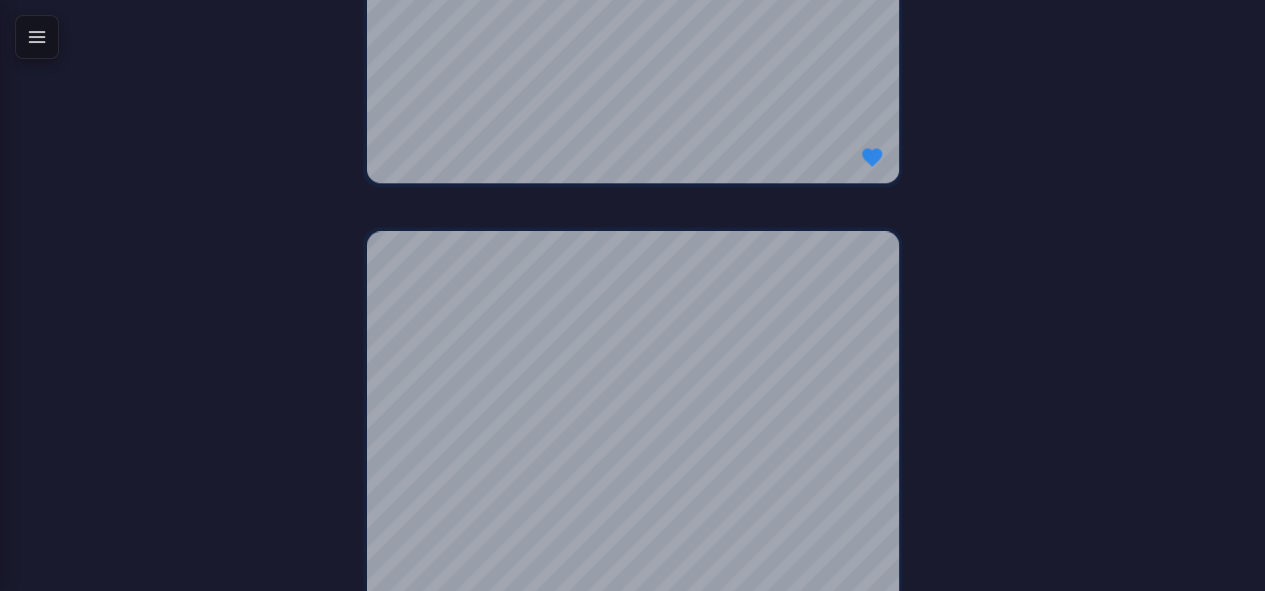scroll, scrollTop: 1539, scrollLeft: 0, axis: vertical 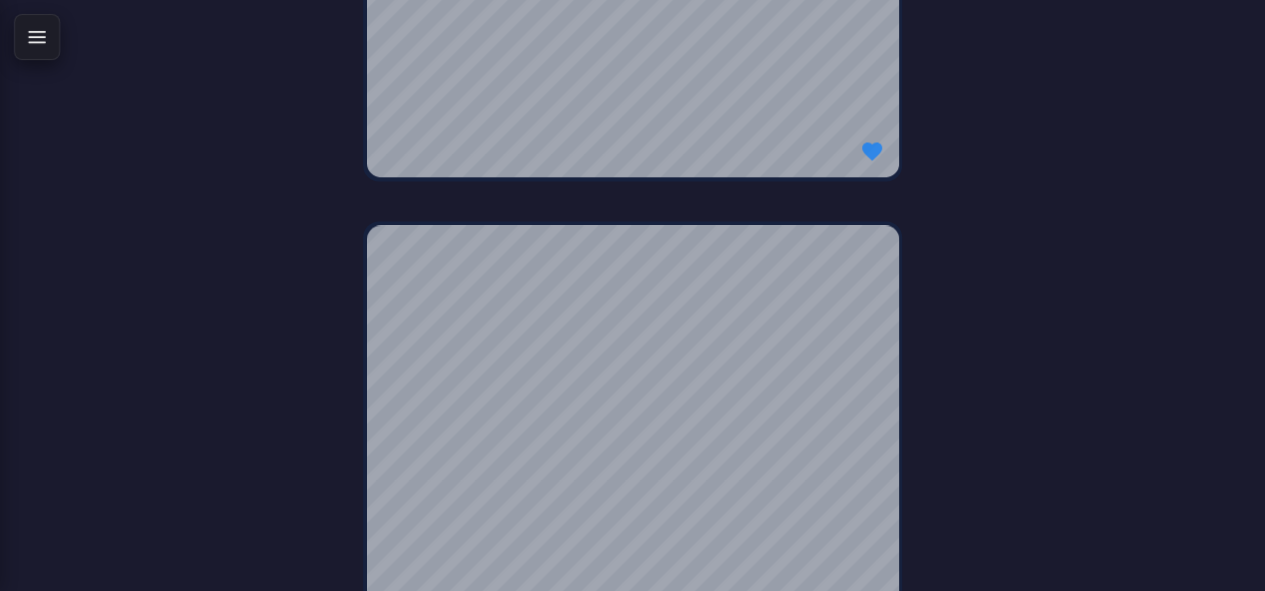 click at bounding box center (37, 37) 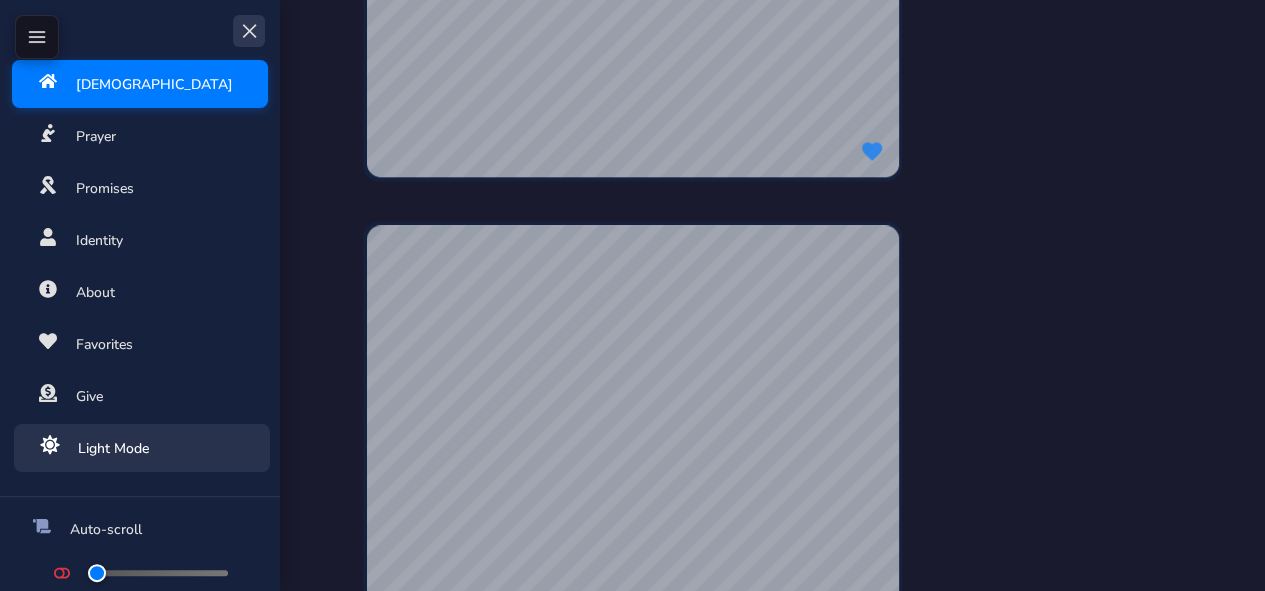 click on "Light Mode" at bounding box center (142, 448) 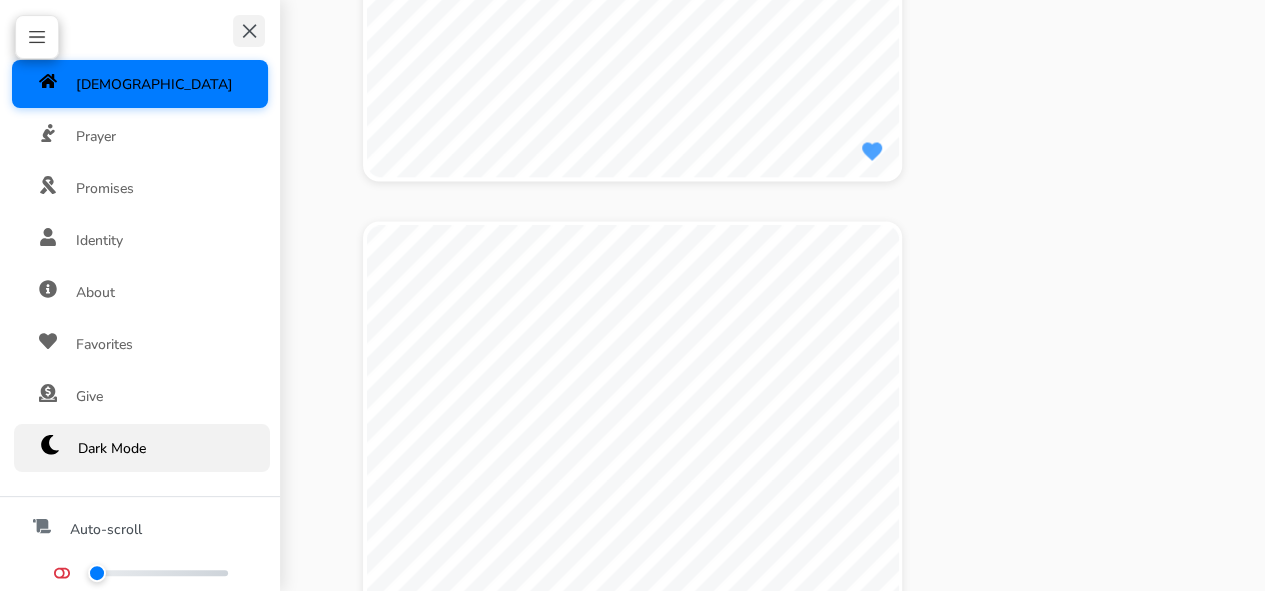 click on "Dark Mode" at bounding box center [142, 448] 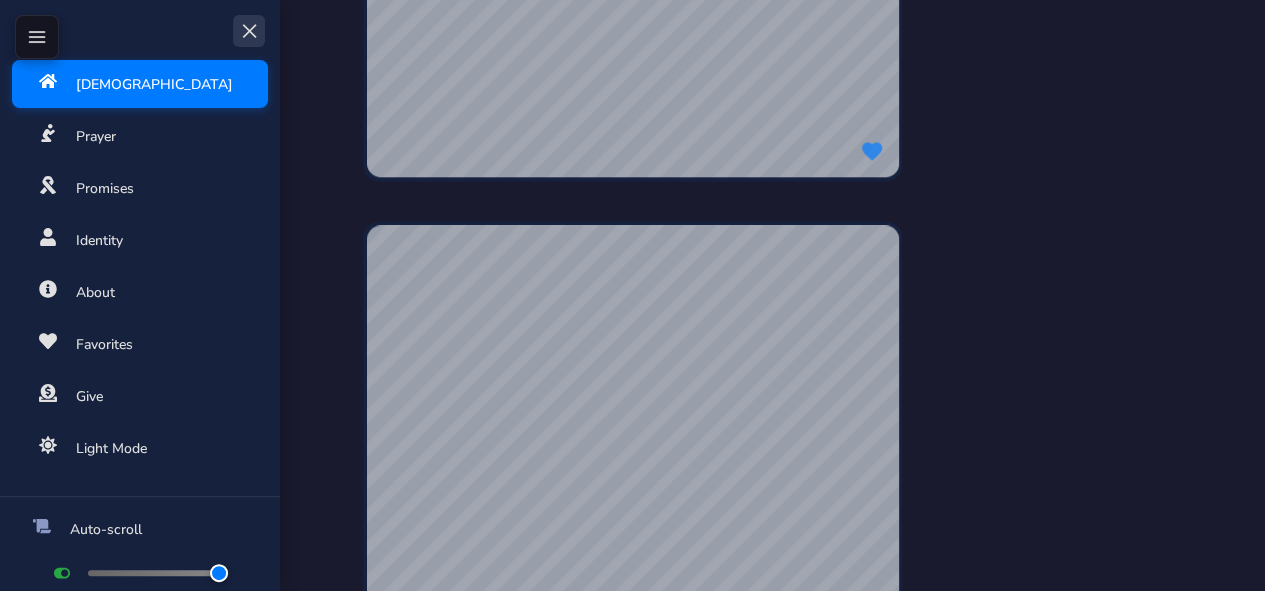 click at bounding box center (158, 573) 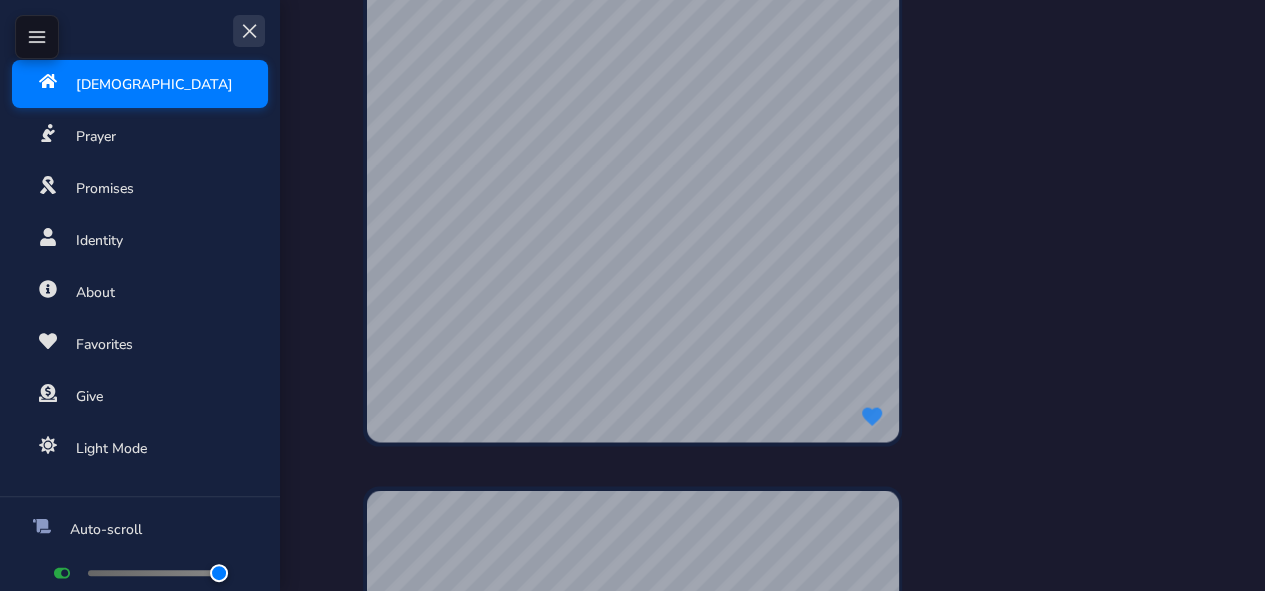 drag, startPoint x: 223, startPoint y: 574, endPoint x: 244, endPoint y: 563, distance: 23.70654 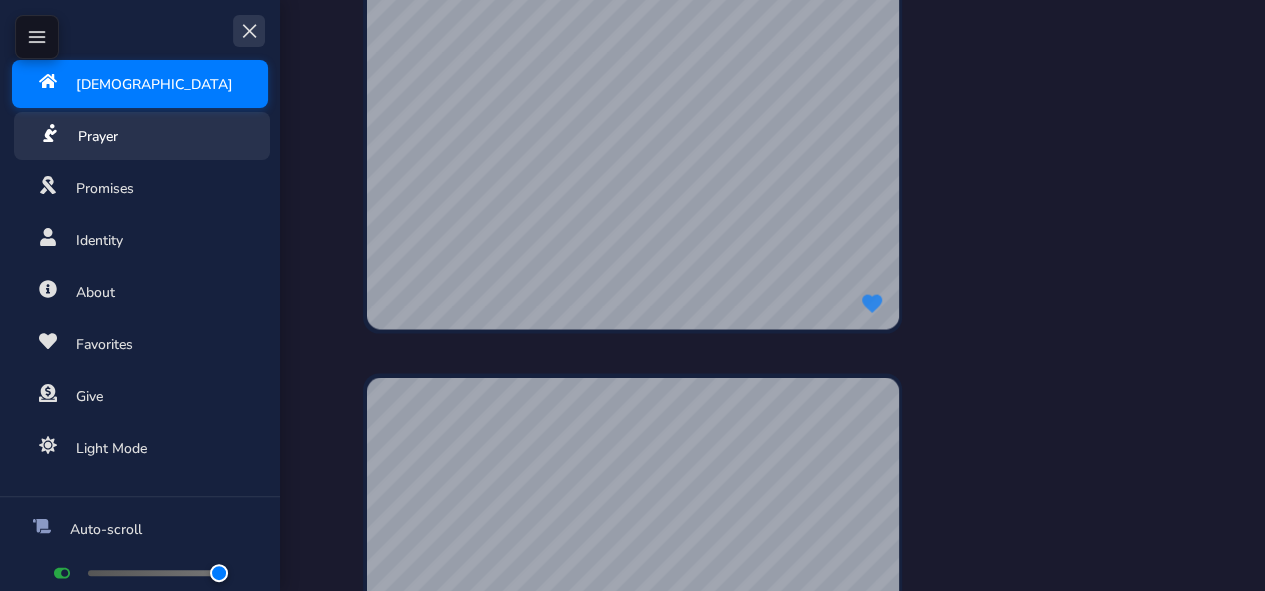 scroll, scrollTop: 0, scrollLeft: 0, axis: both 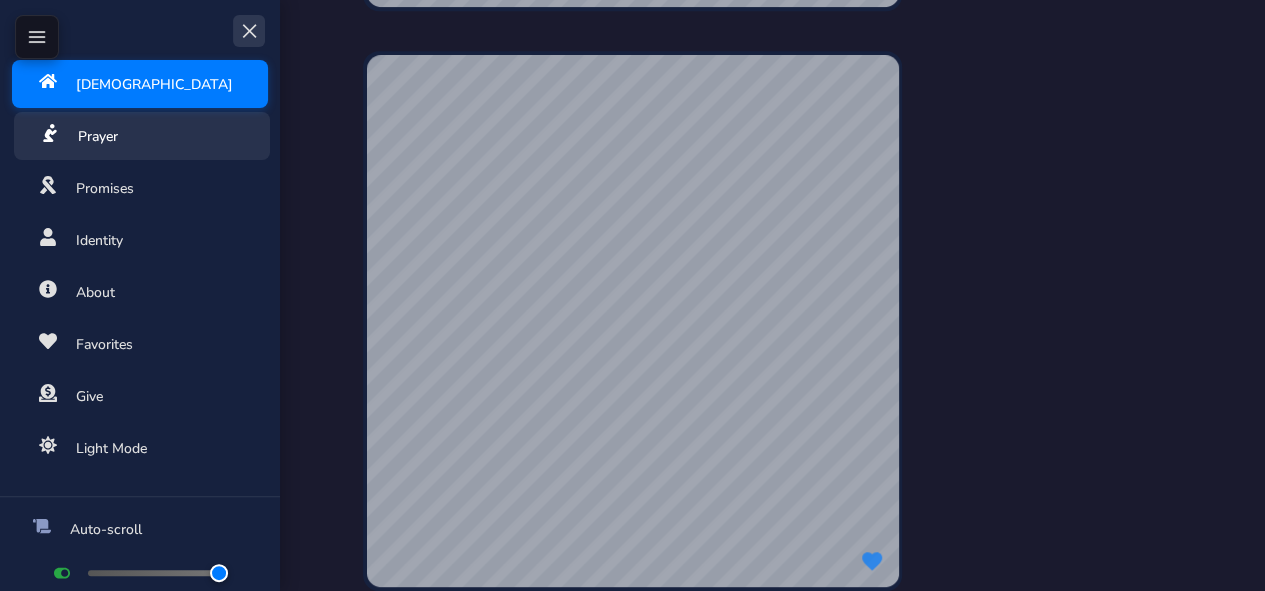 click on "Prayer" at bounding box center (142, 136) 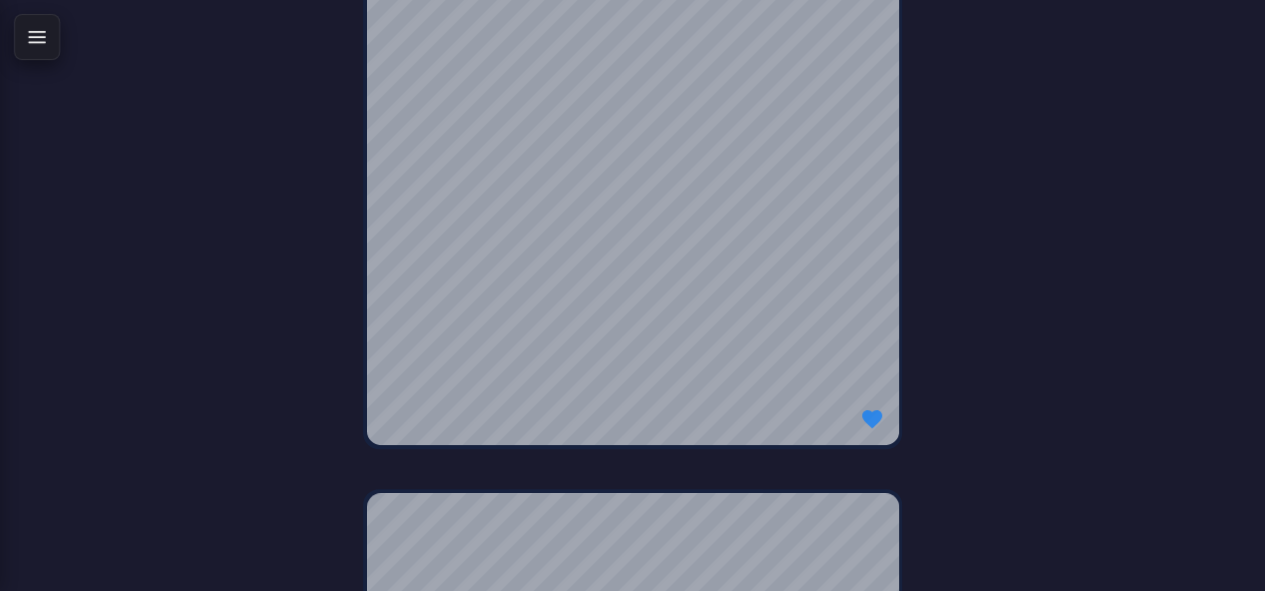 click at bounding box center (37, 37) 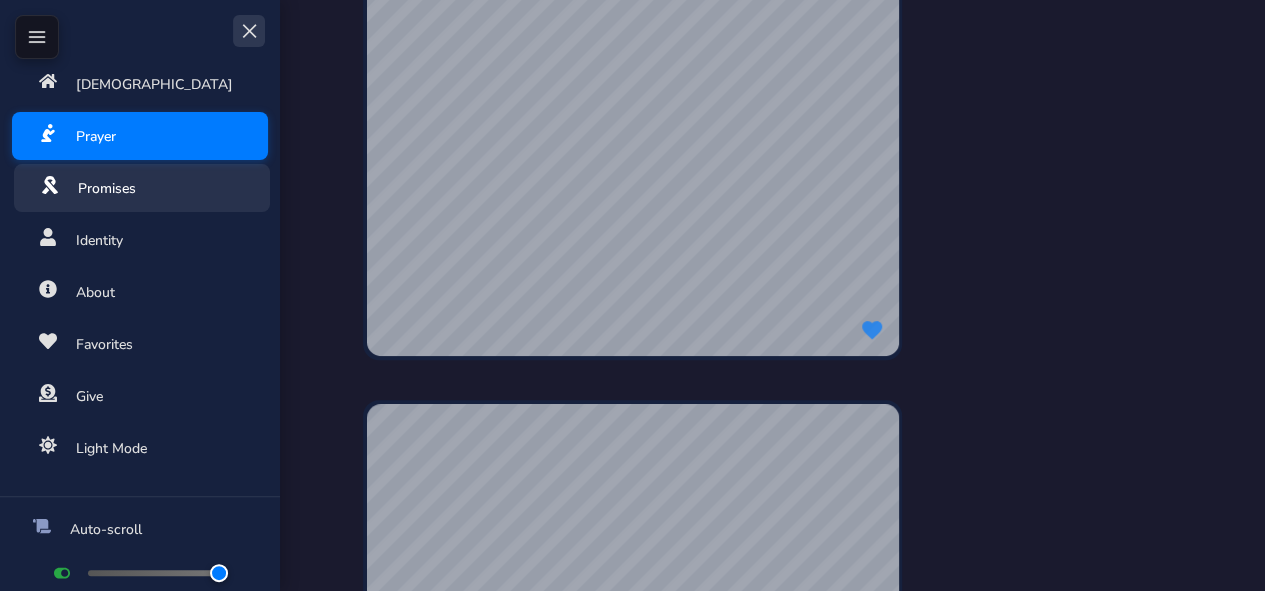 scroll, scrollTop: 212, scrollLeft: 0, axis: vertical 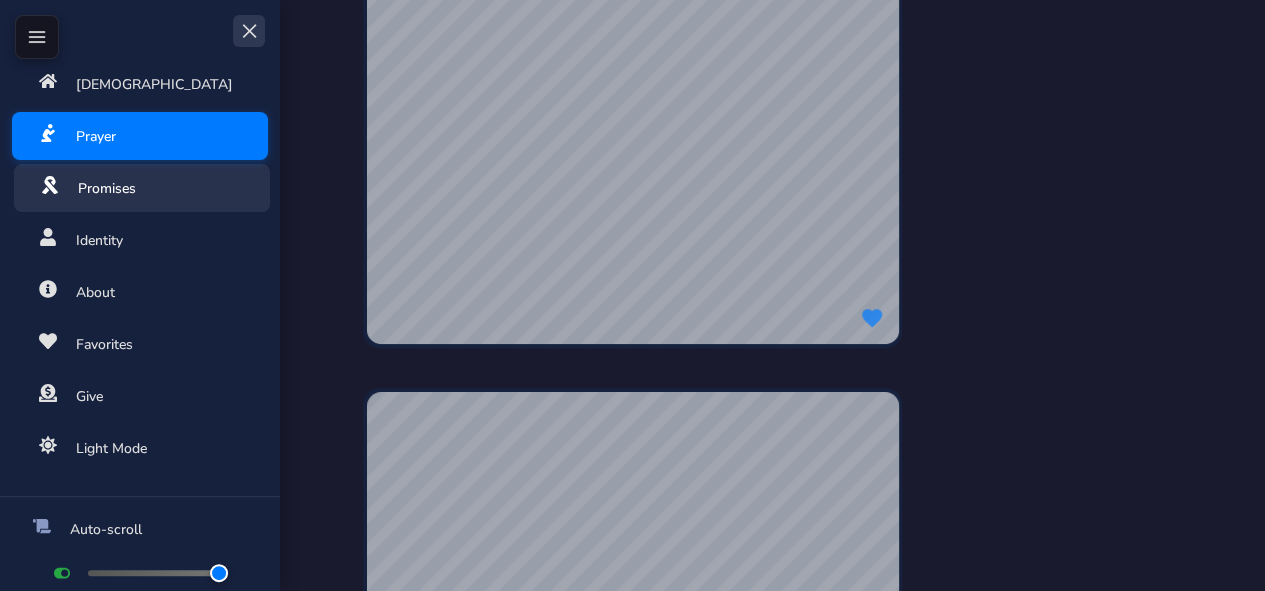 click on "Promises" at bounding box center (142, 188) 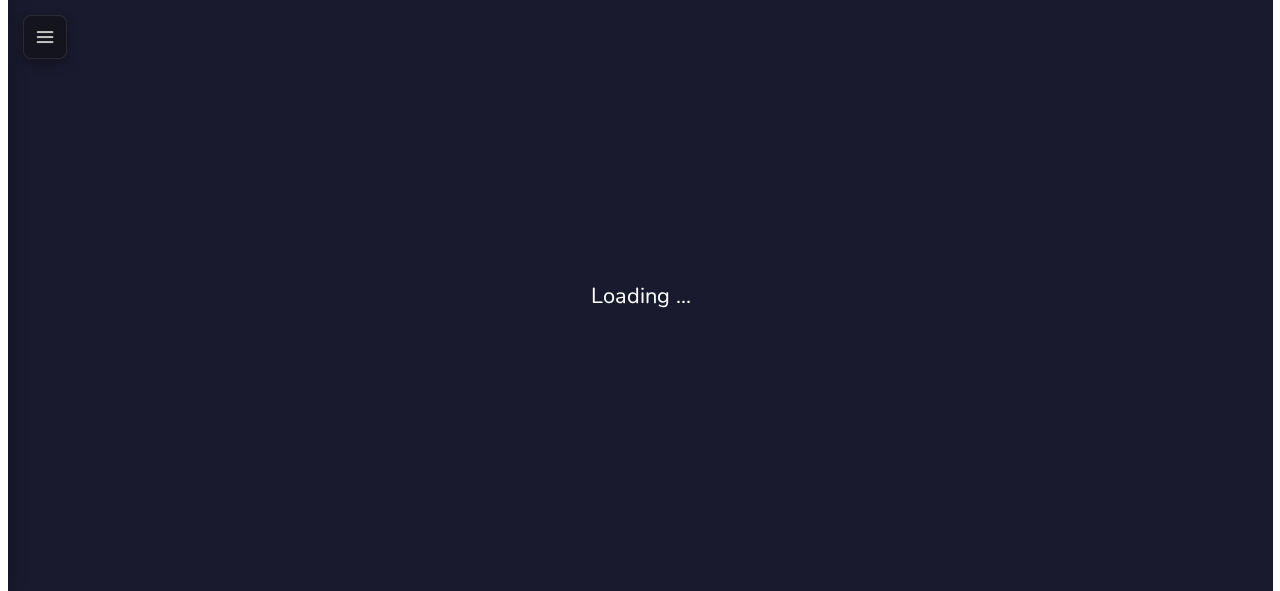 scroll, scrollTop: 0, scrollLeft: 0, axis: both 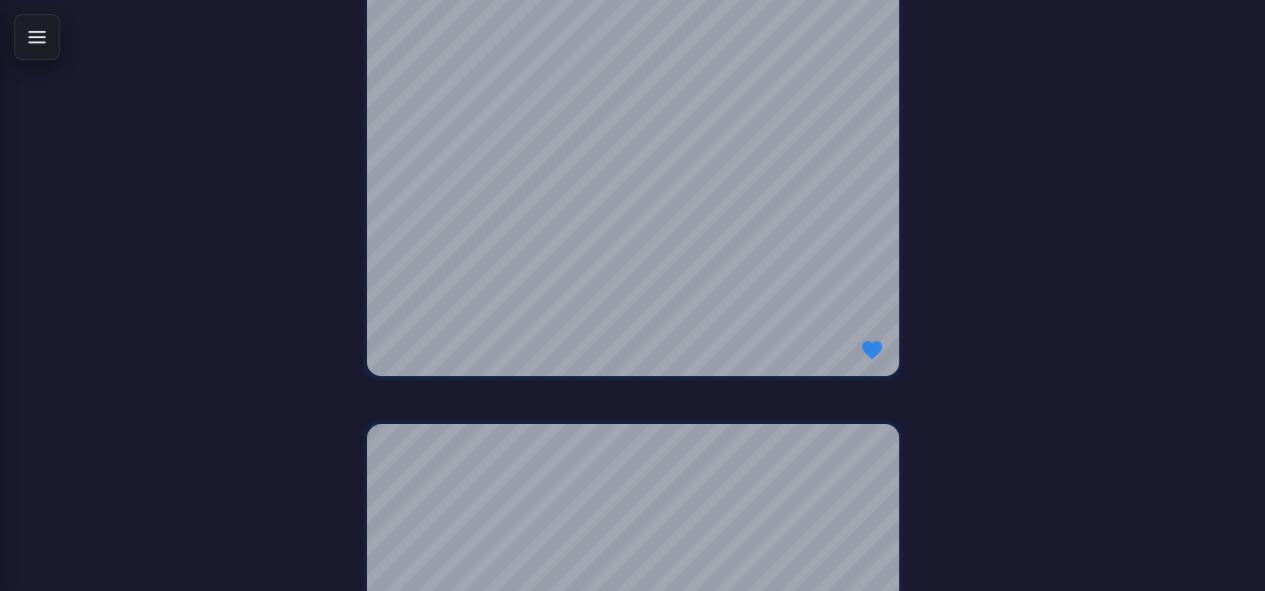 click at bounding box center [37, 37] 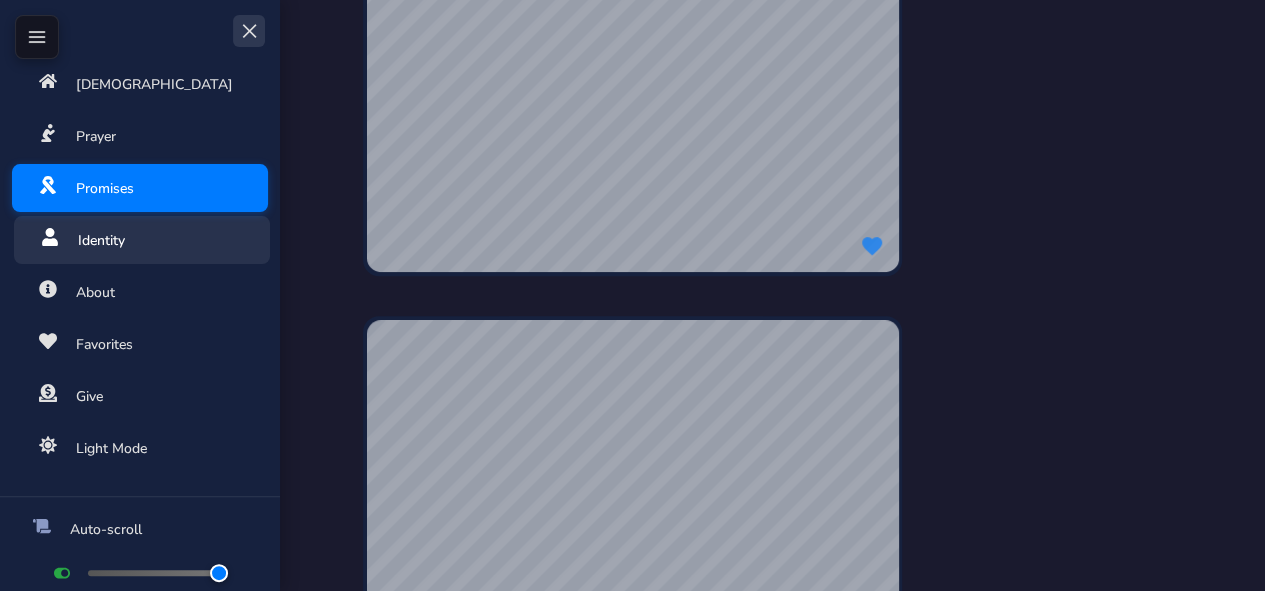 scroll, scrollTop: 296, scrollLeft: 0, axis: vertical 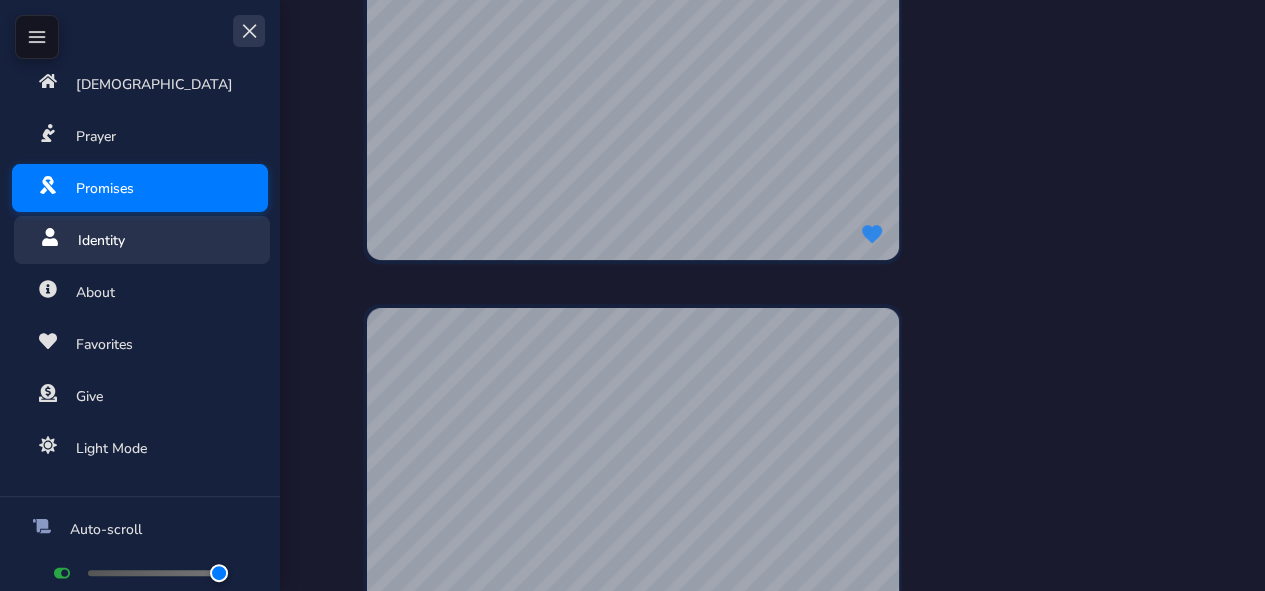 click on "Identity" at bounding box center [142, 240] 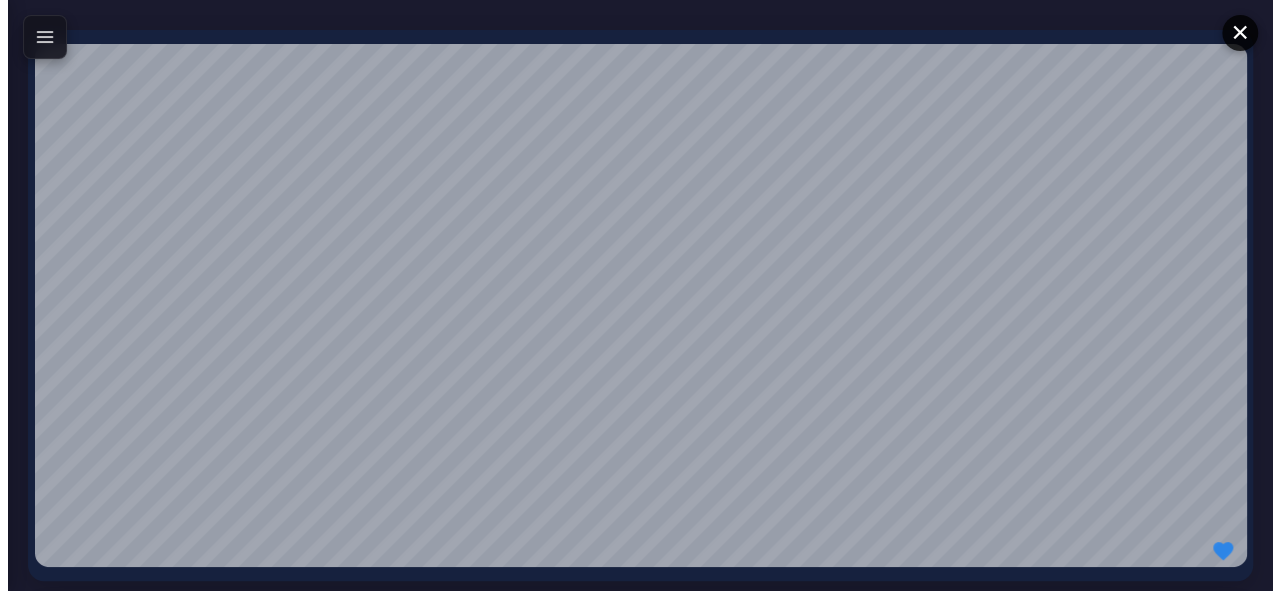 scroll, scrollTop: 0, scrollLeft: 0, axis: both 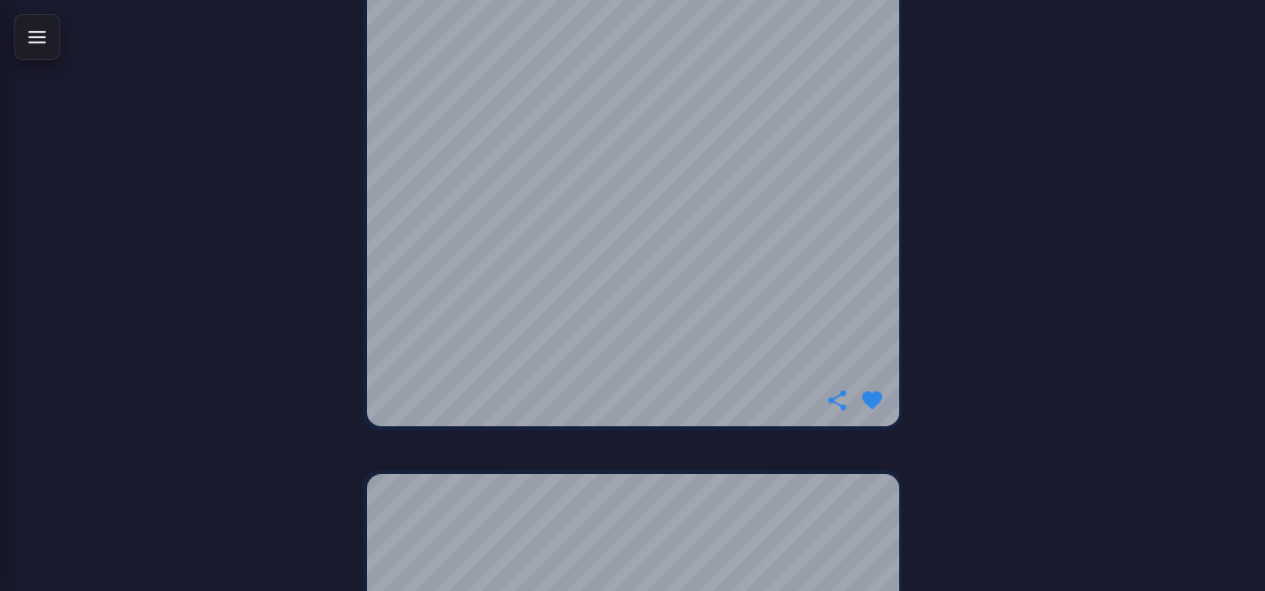 click at bounding box center (37, 37) 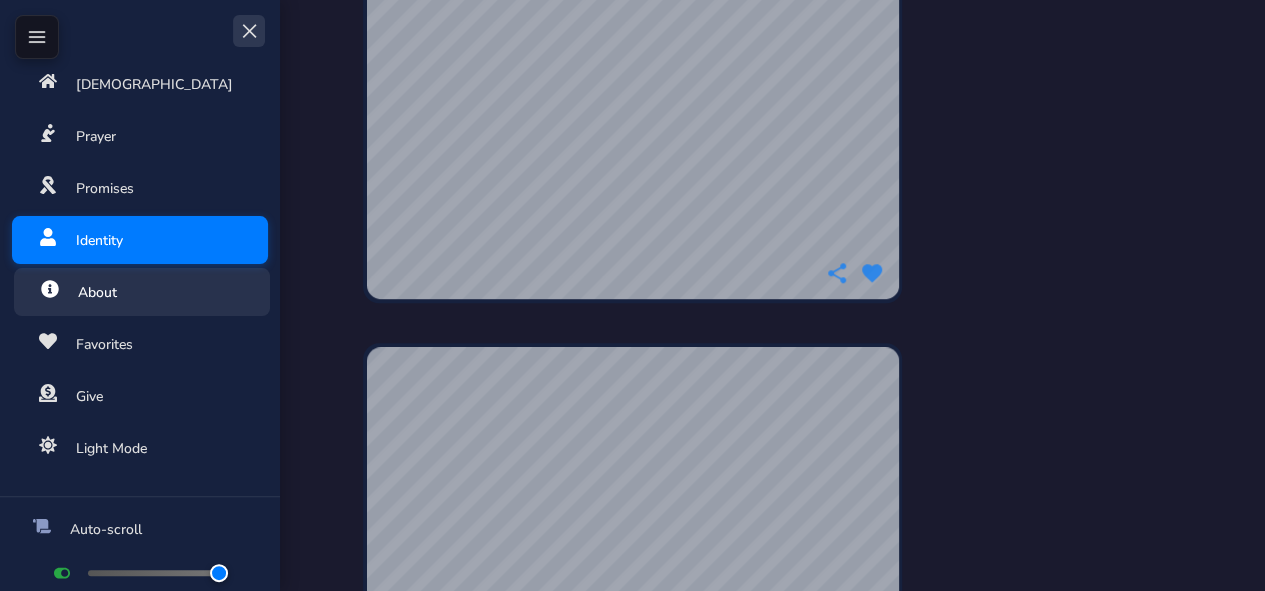 click on "About" at bounding box center (142, 292) 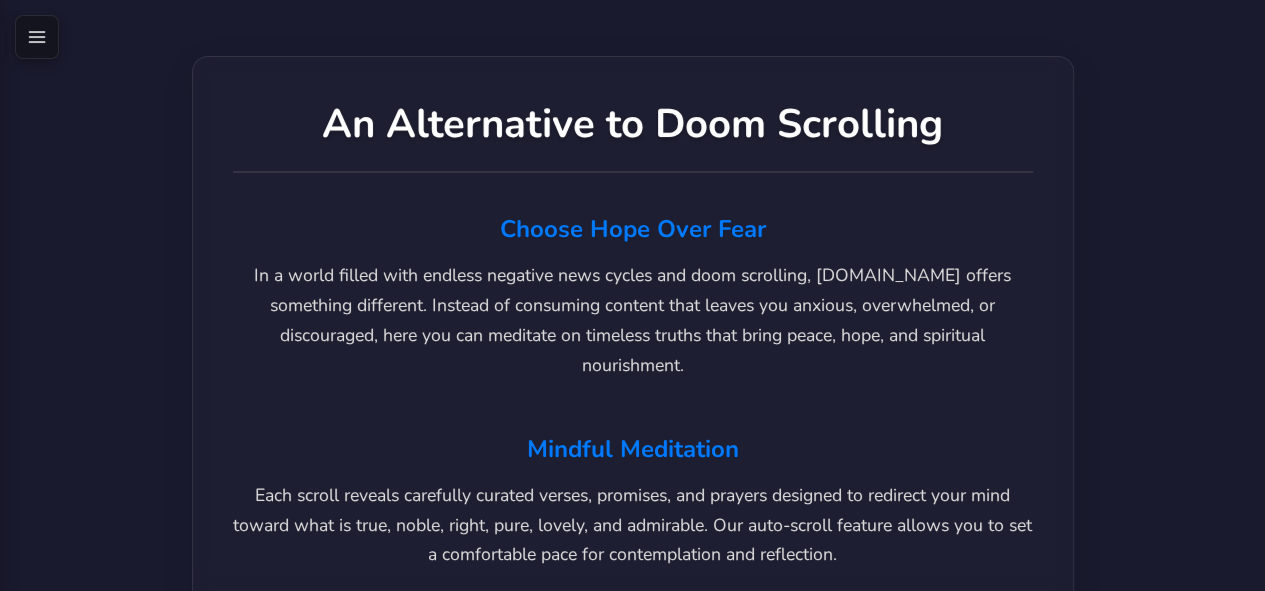 scroll, scrollTop: 0, scrollLeft: 0, axis: both 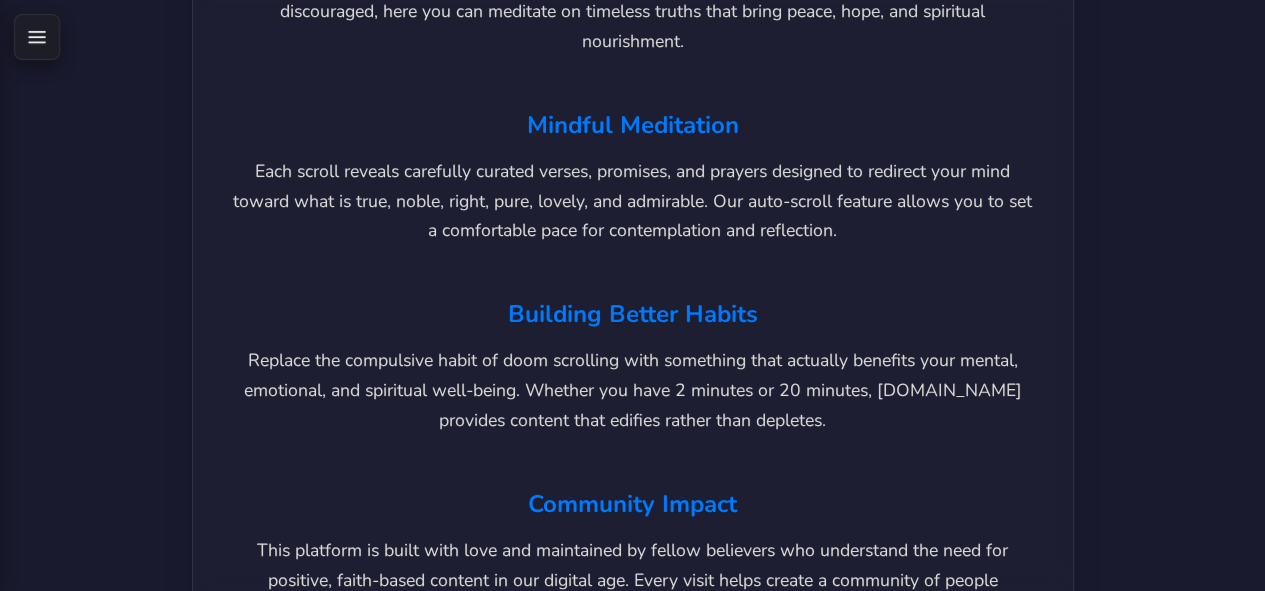 click at bounding box center (37, 37) 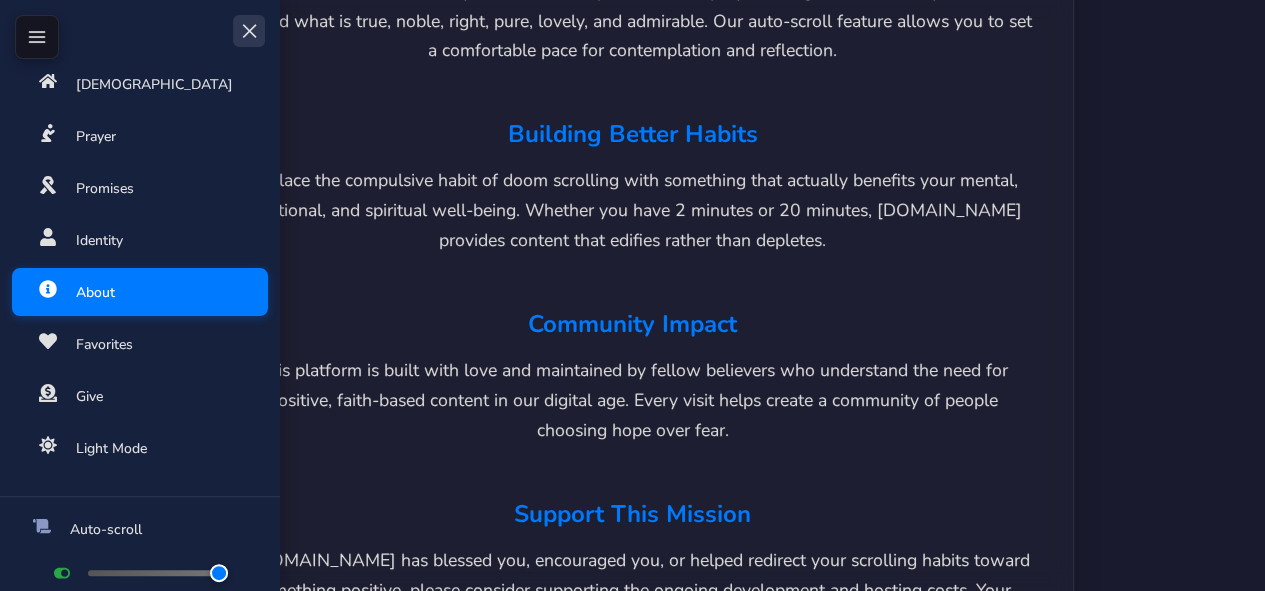 click at bounding box center (140, 573) 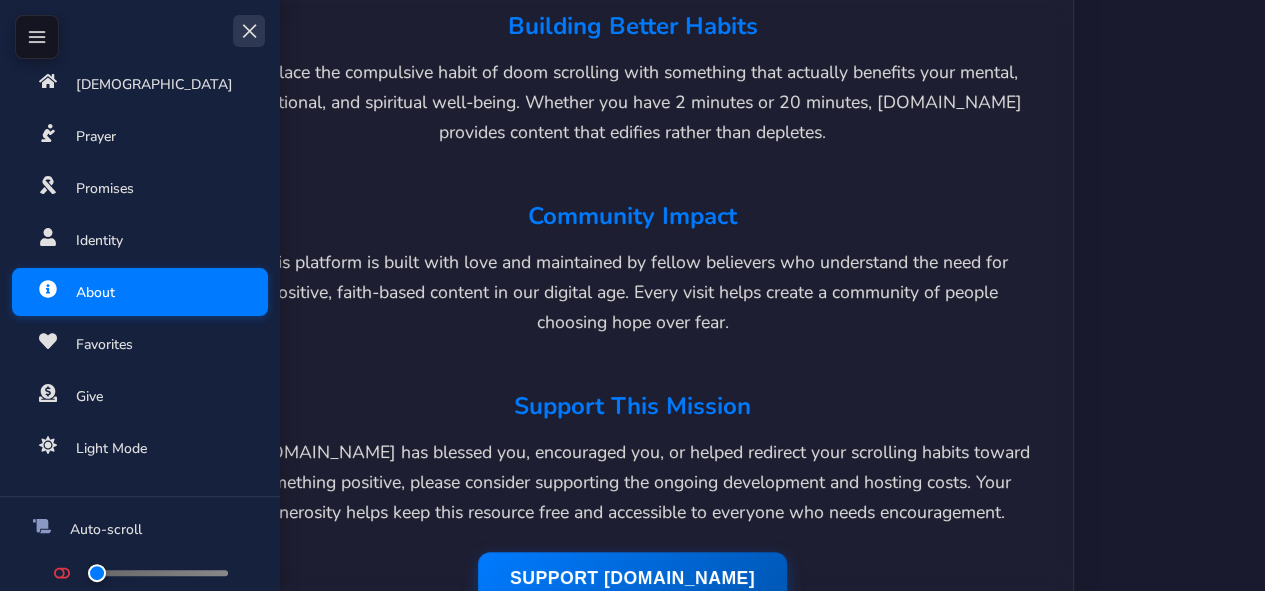 scroll, scrollTop: 620, scrollLeft: 0, axis: vertical 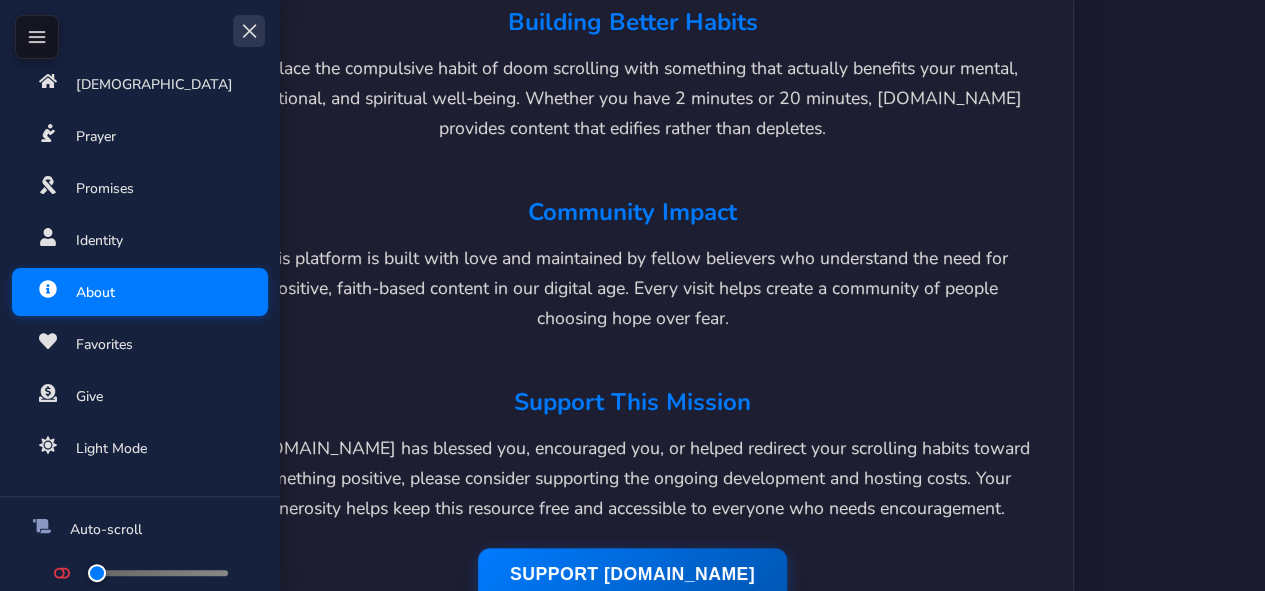 type on "0" 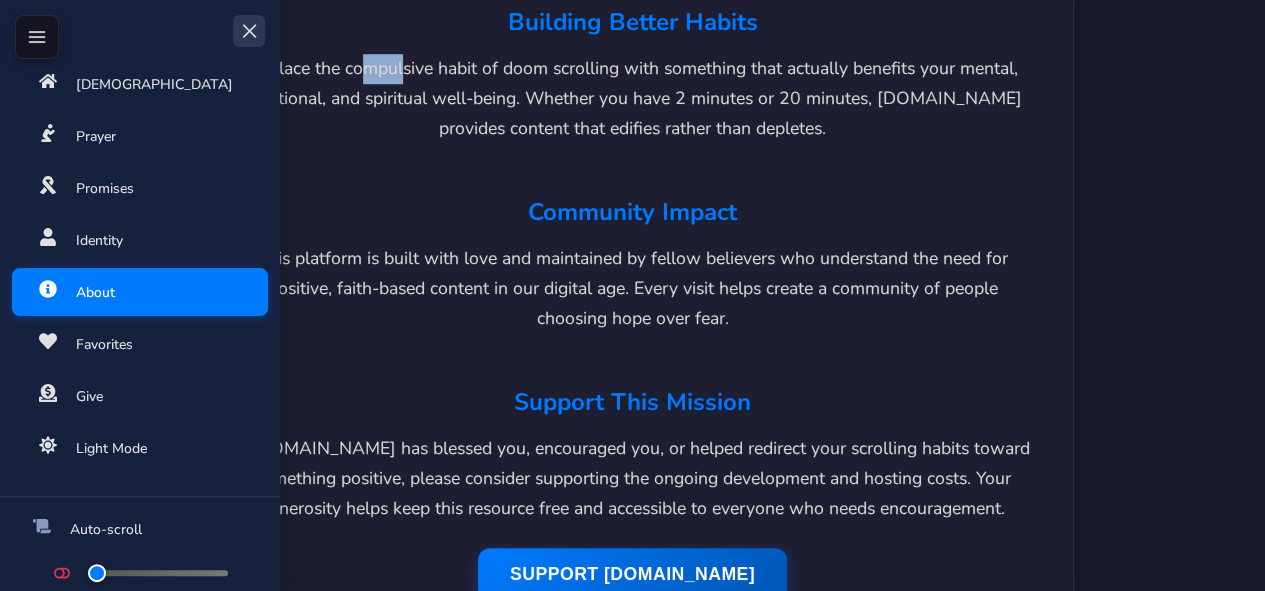 drag, startPoint x: 361, startPoint y: 62, endPoint x: 398, endPoint y: 52, distance: 38.327538 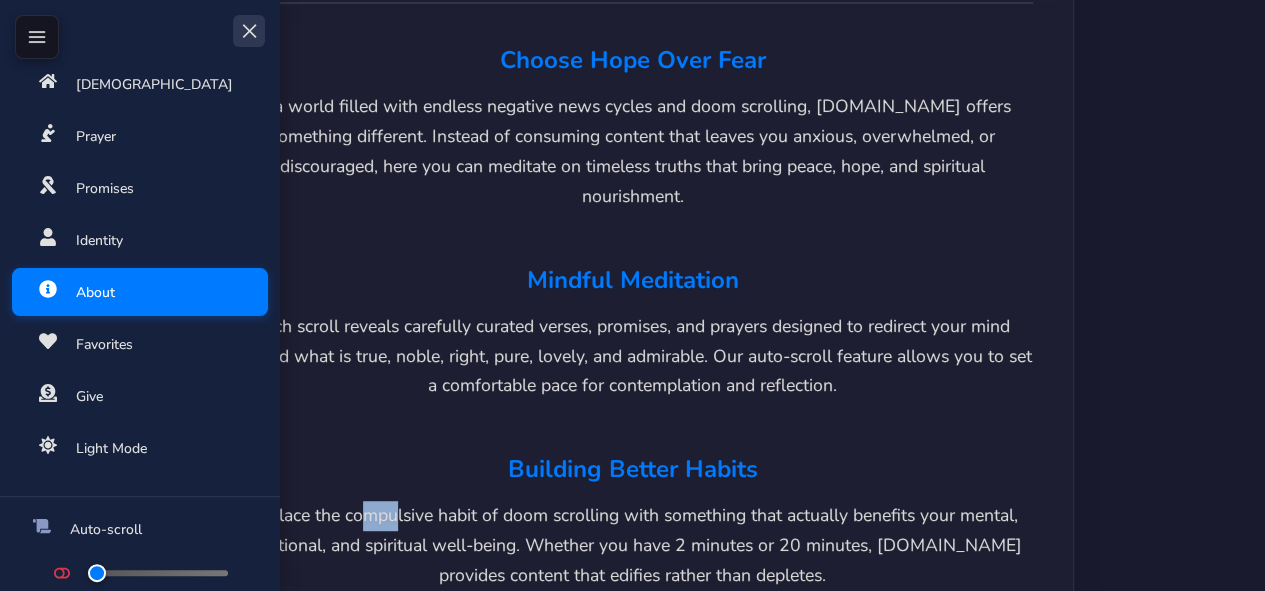 scroll, scrollTop: 221, scrollLeft: 0, axis: vertical 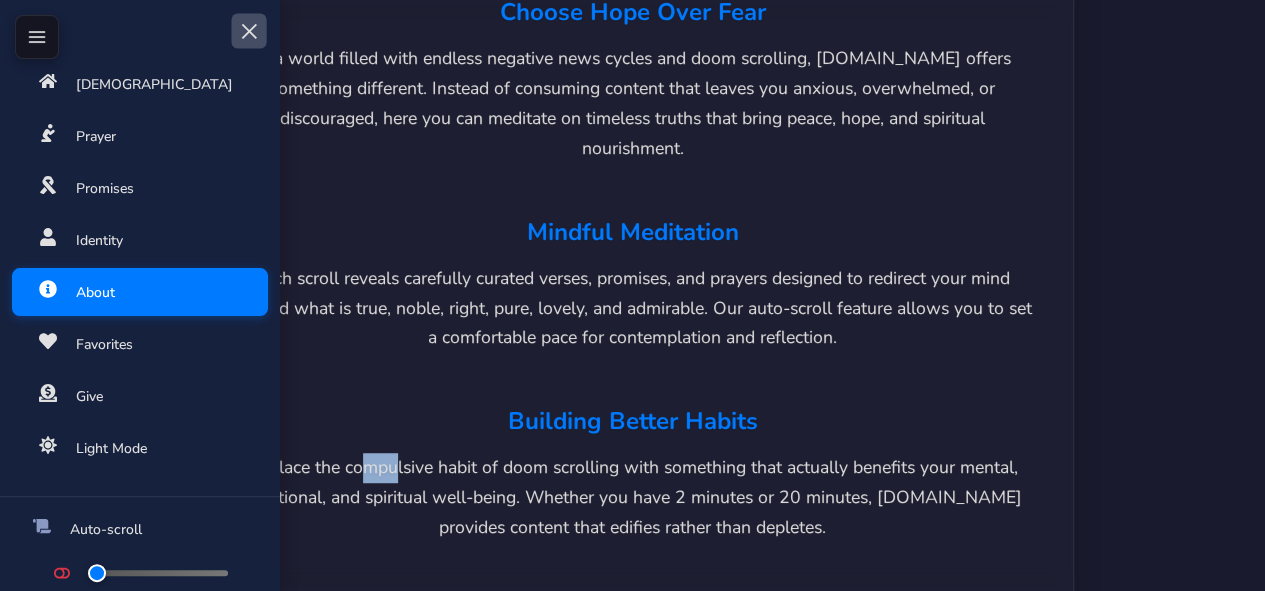click on "✕" at bounding box center (248, 30) 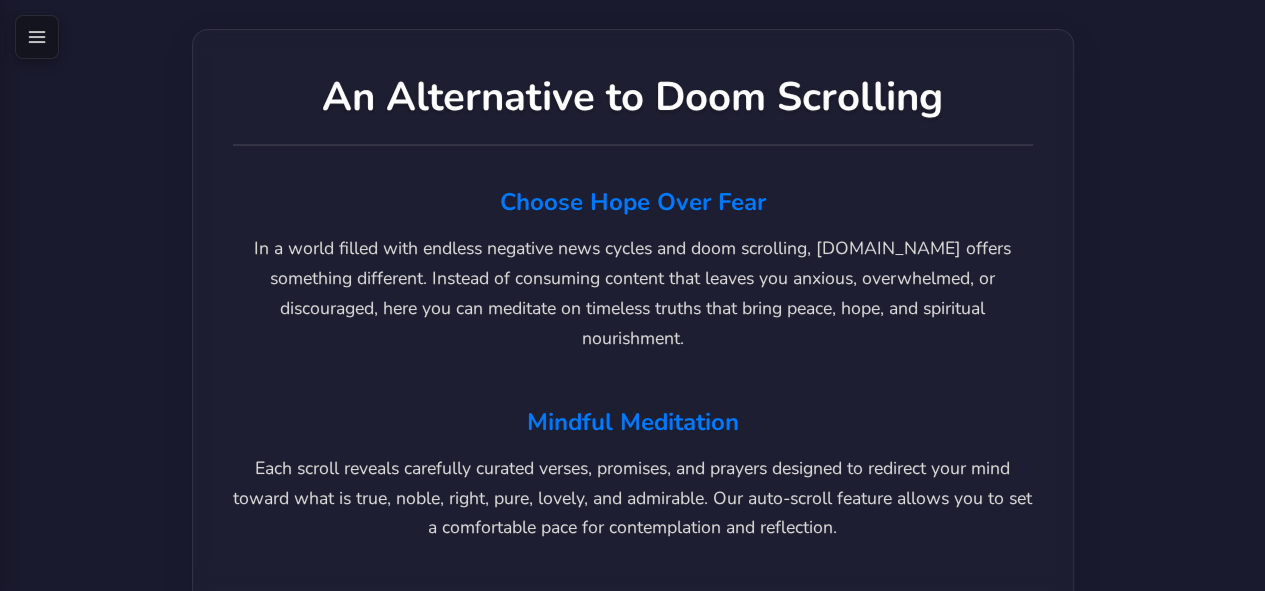 scroll, scrollTop: 29, scrollLeft: 0, axis: vertical 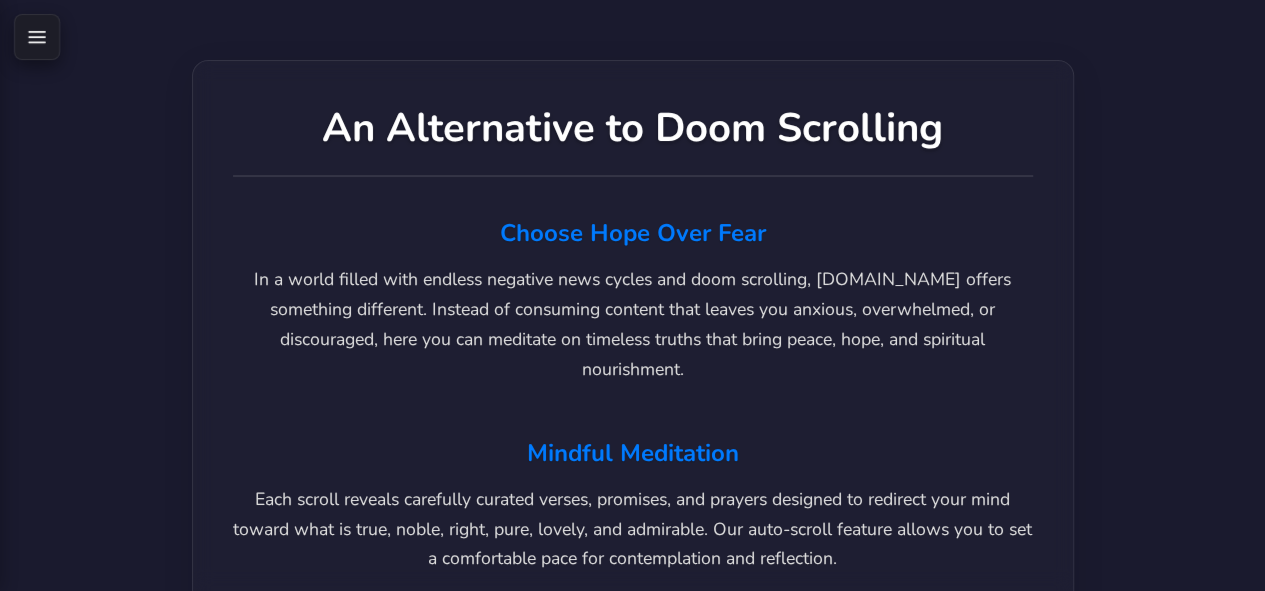 click at bounding box center (37, 37) 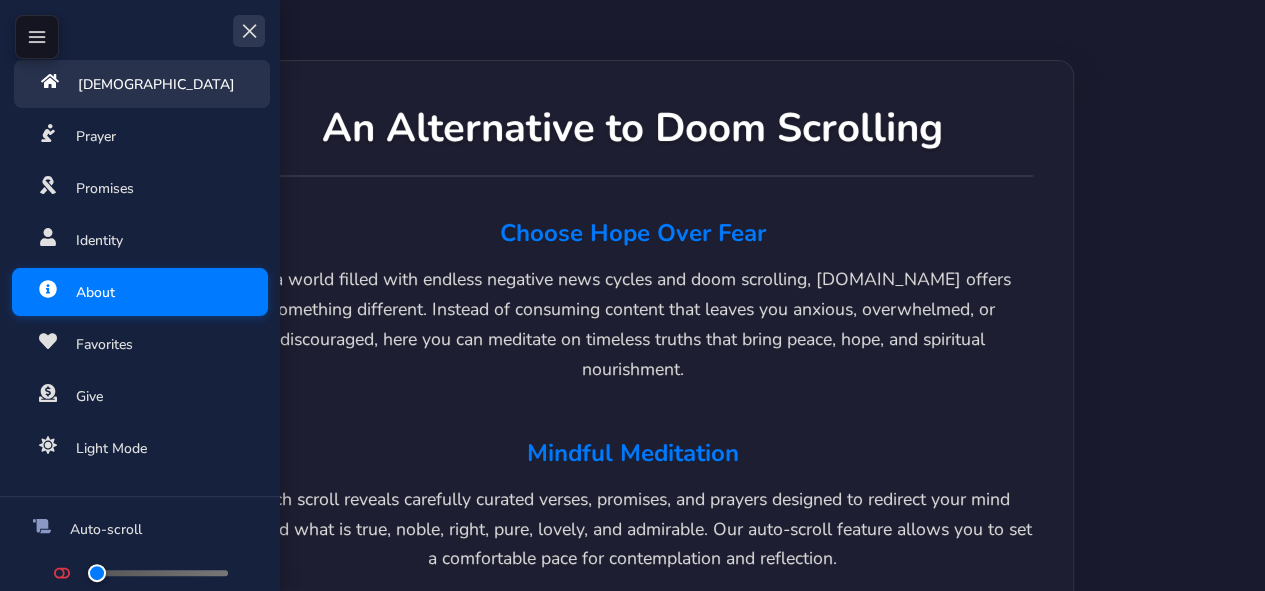click on "[DEMOGRAPHIC_DATA]" at bounding box center (142, 84) 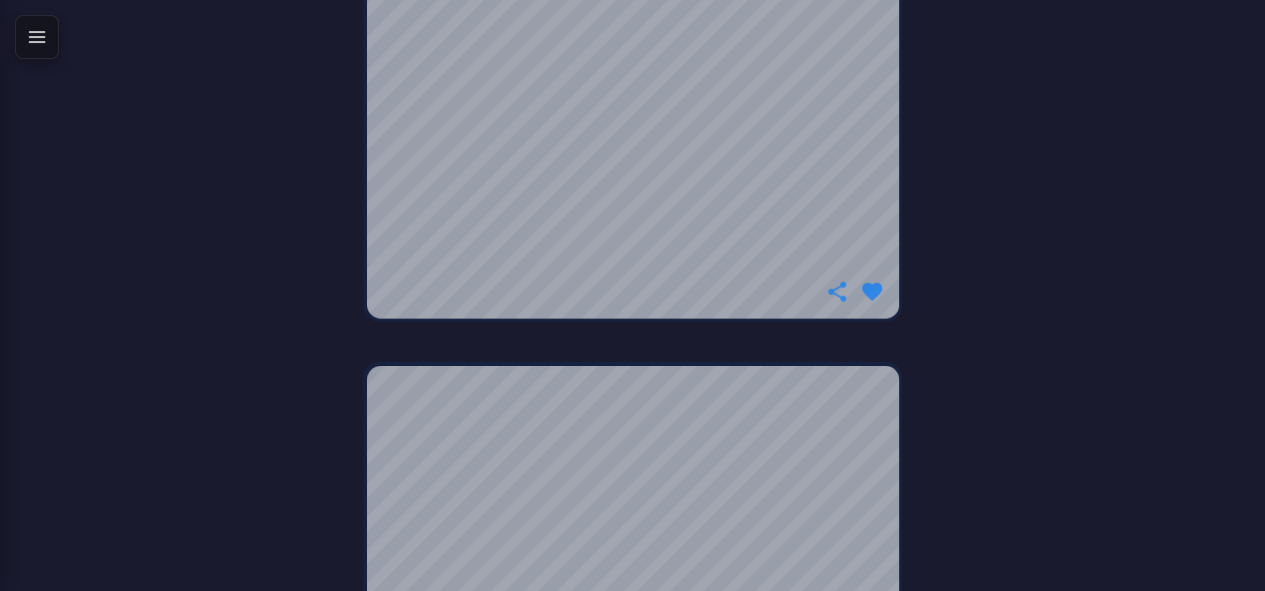 scroll, scrollTop: 2558, scrollLeft: 0, axis: vertical 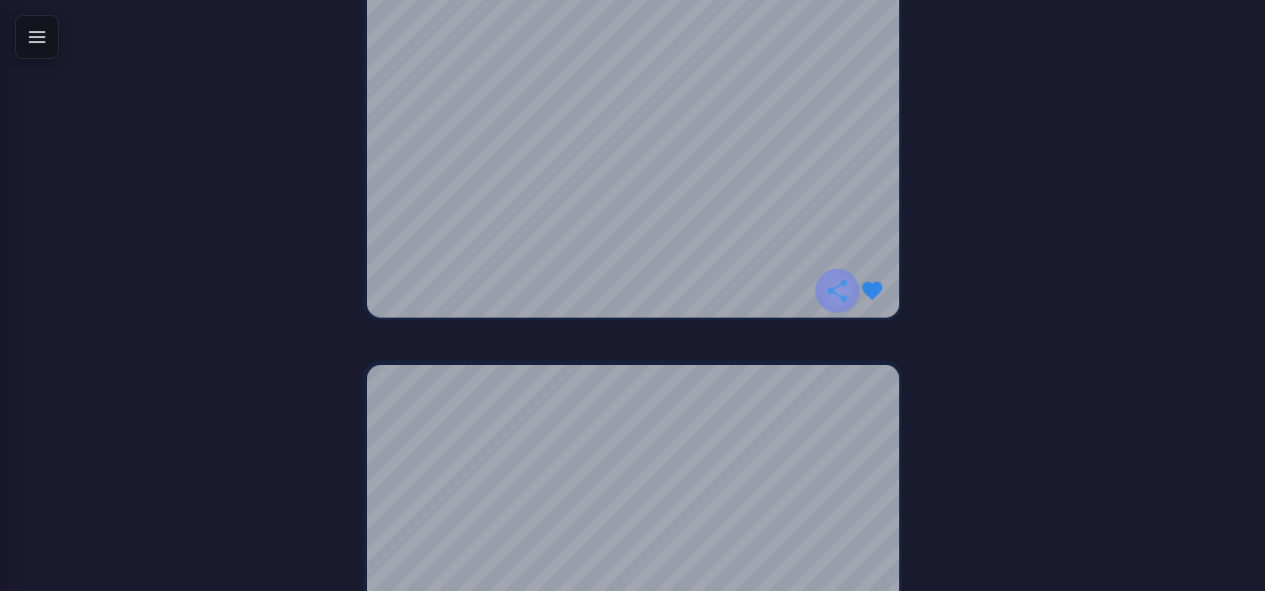 click 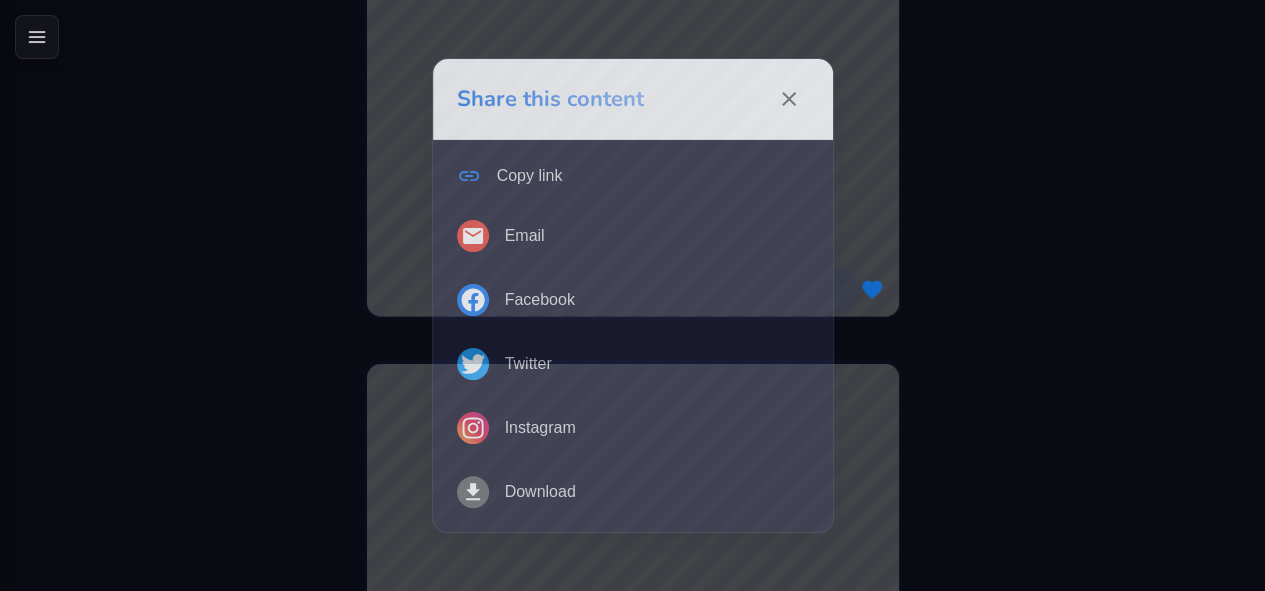 scroll, scrollTop: 2558, scrollLeft: 0, axis: vertical 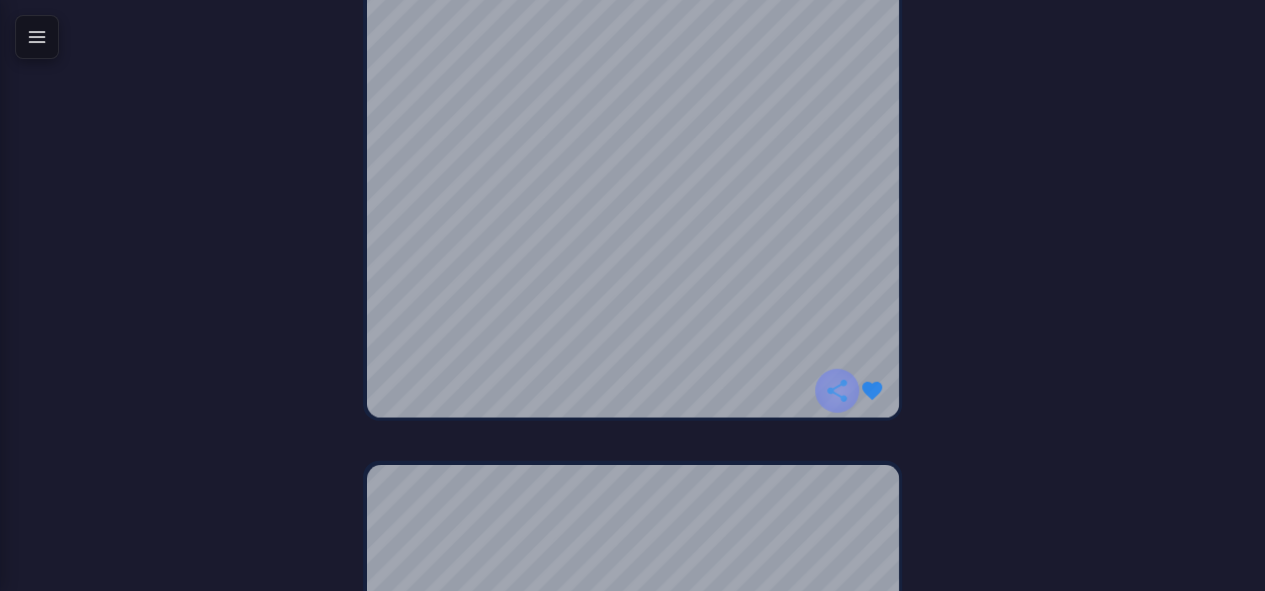 click 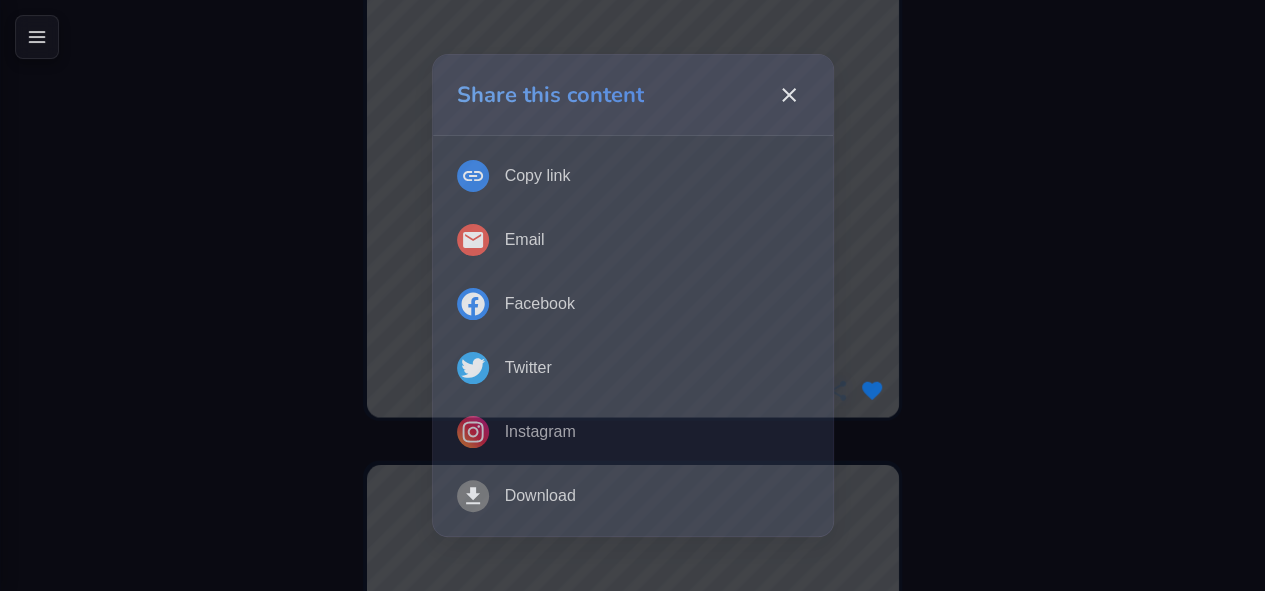 click on "Share this content Copy link Email Facebook Twitter Instagram Download" at bounding box center [632, 295] 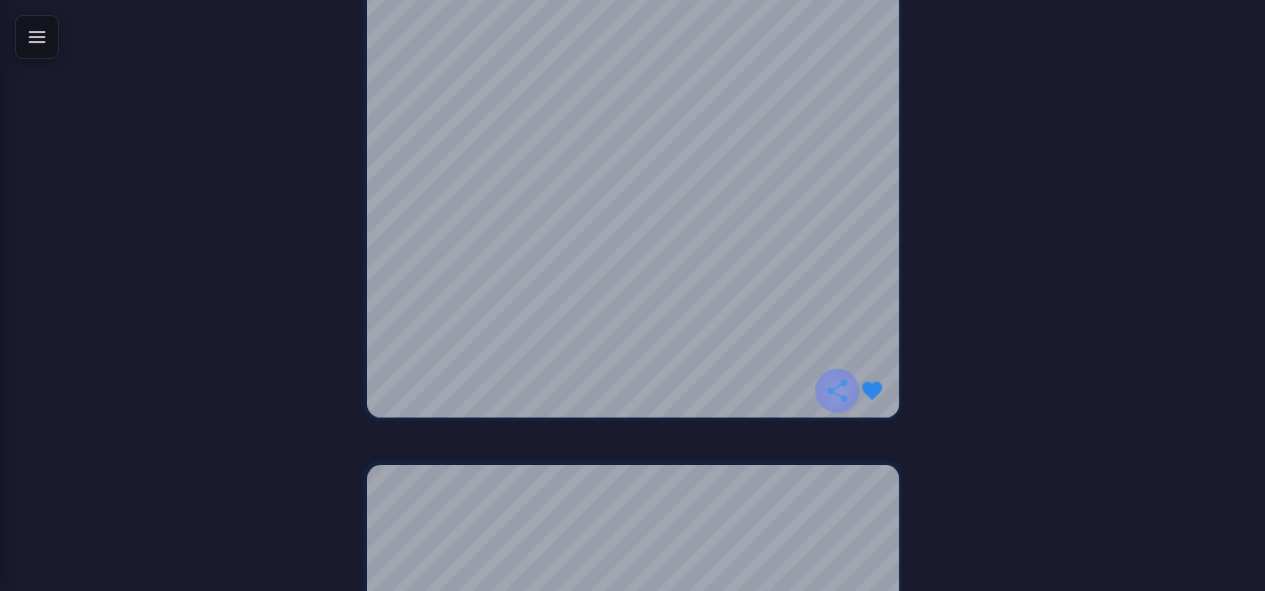 click 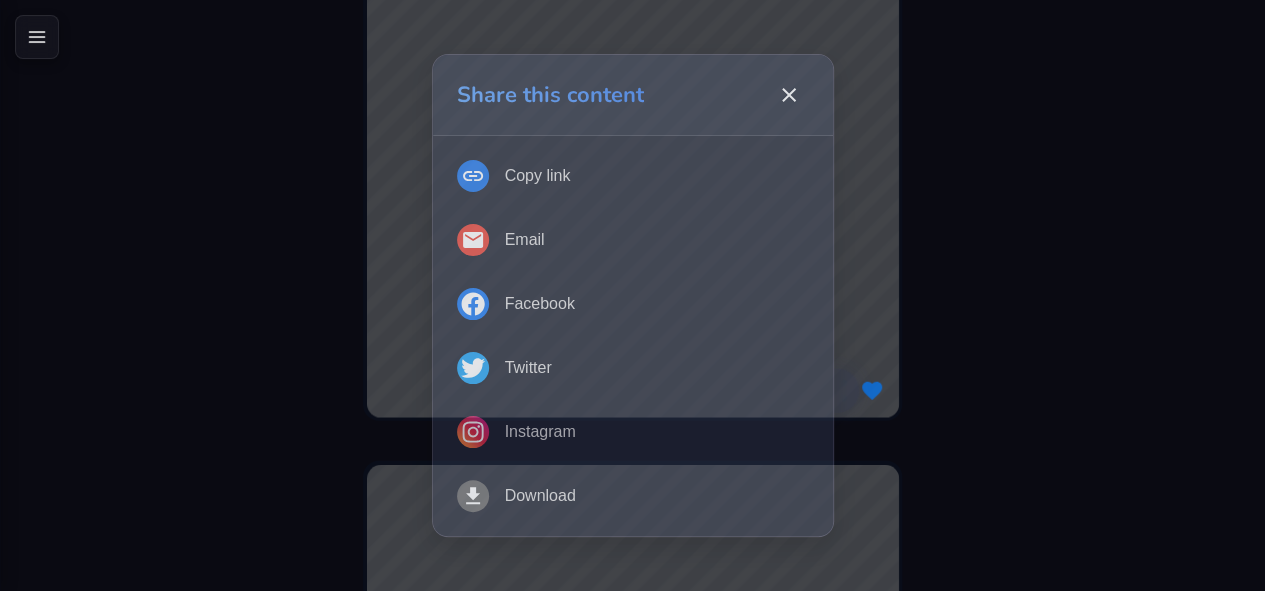 click on "Share this content Copy link Email Facebook Twitter Instagram Download" at bounding box center [632, 295] 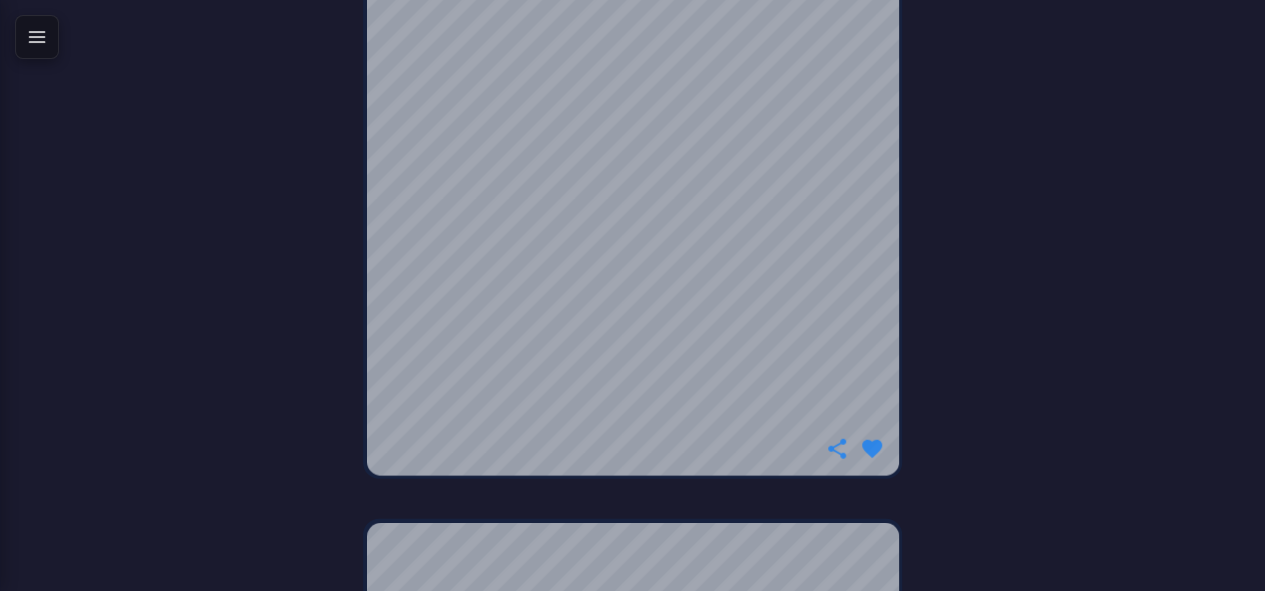 scroll, scrollTop: 2402, scrollLeft: 0, axis: vertical 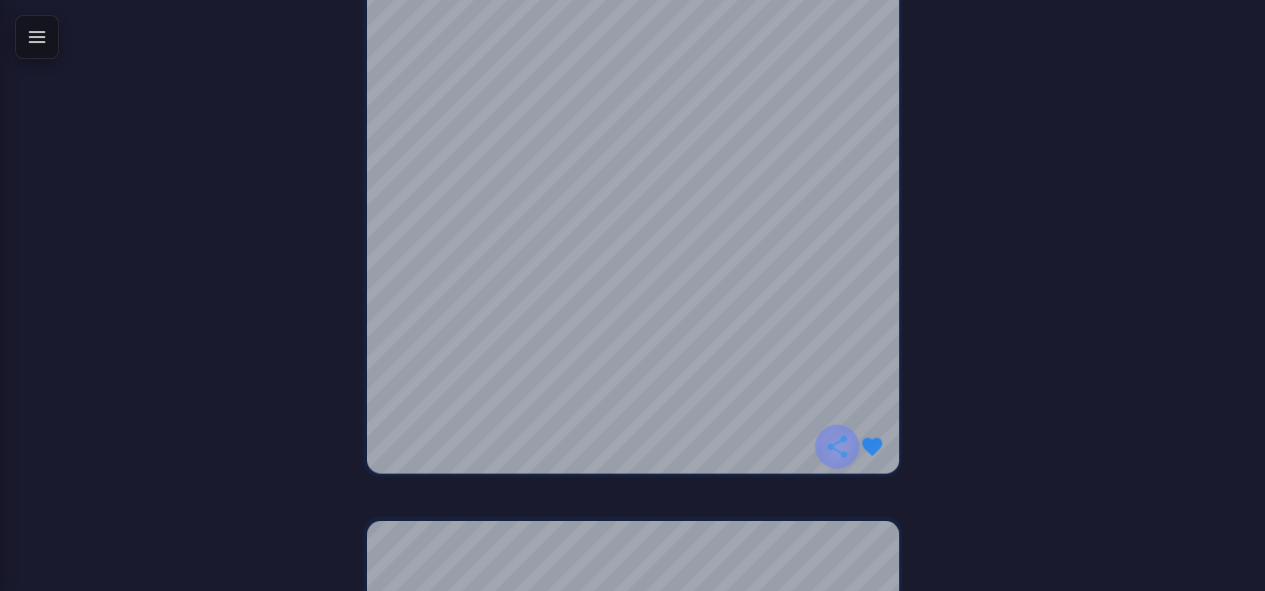 click 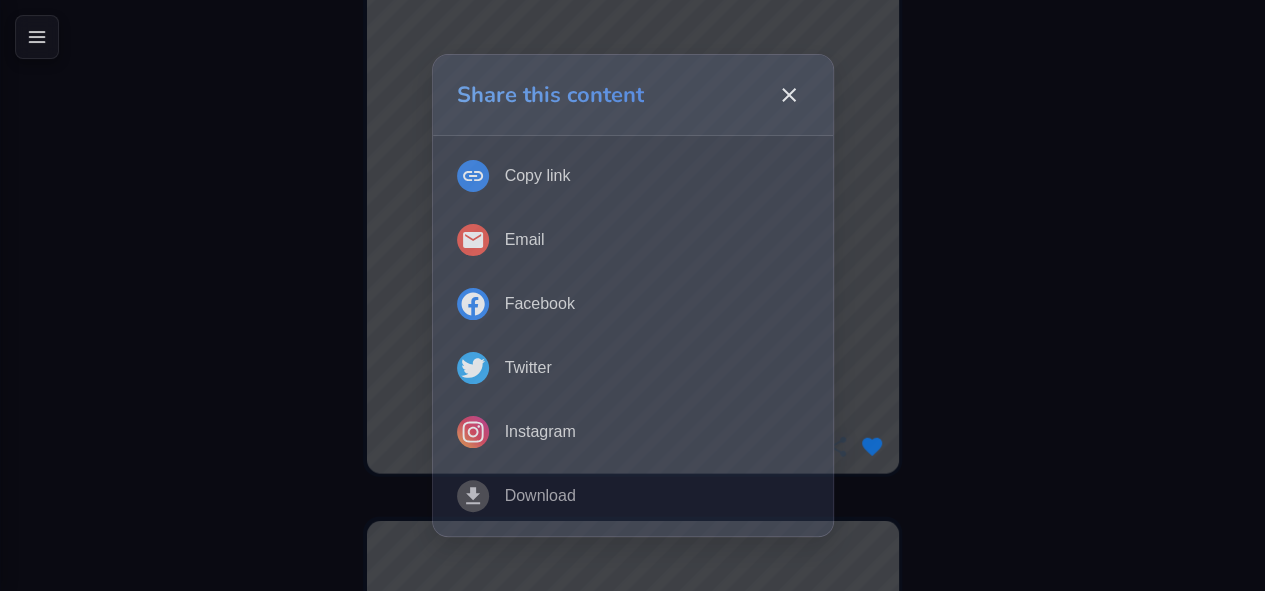 type 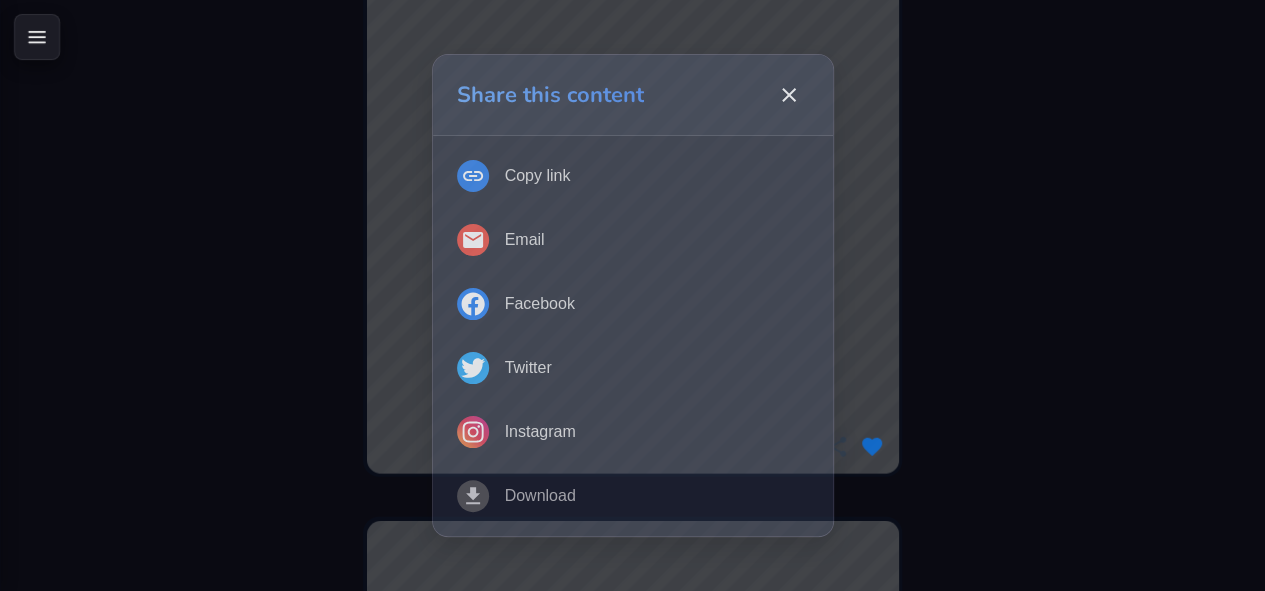 click at bounding box center (37, 37) 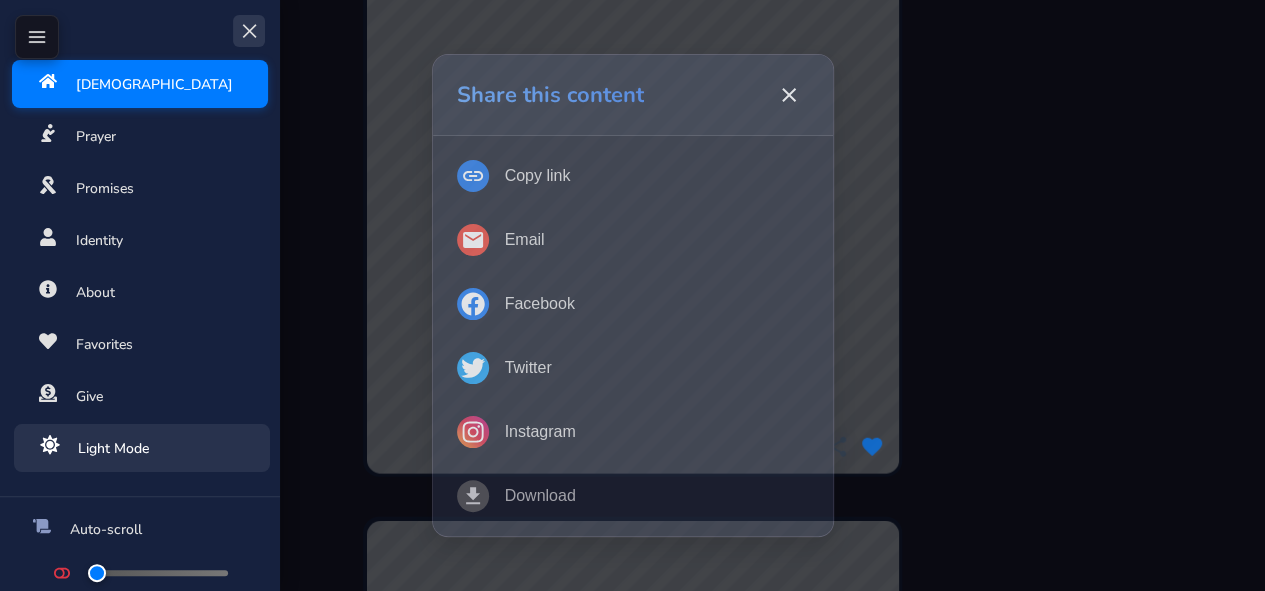 click on "Light Mode" at bounding box center [113, 448] 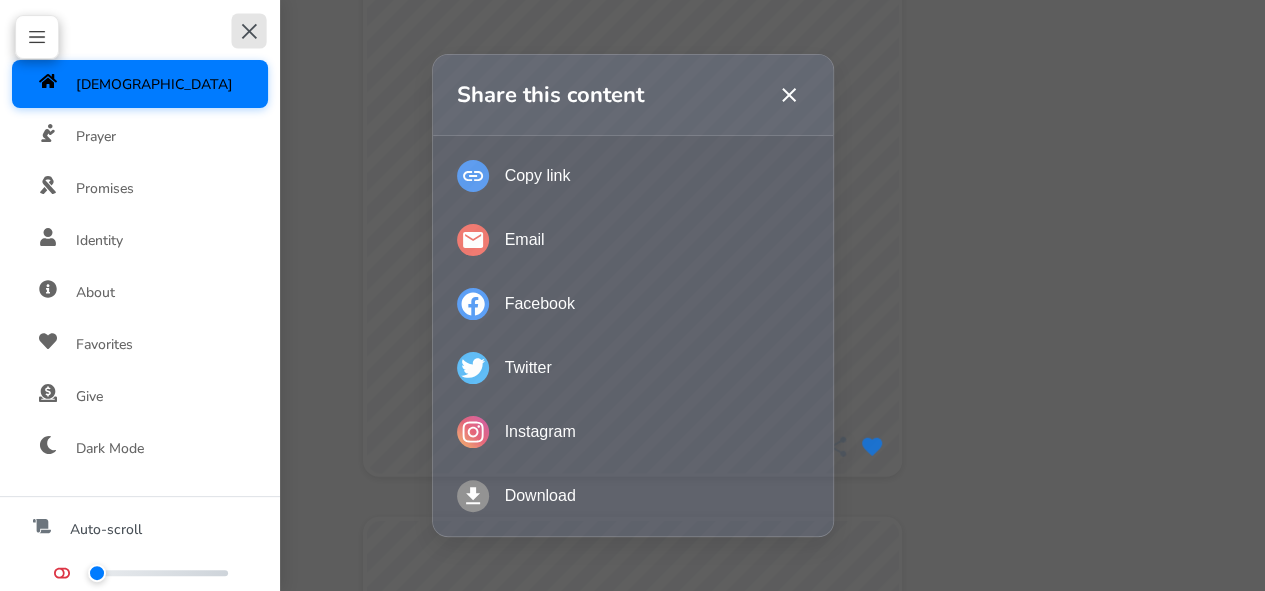 click on "✕" at bounding box center (248, 30) 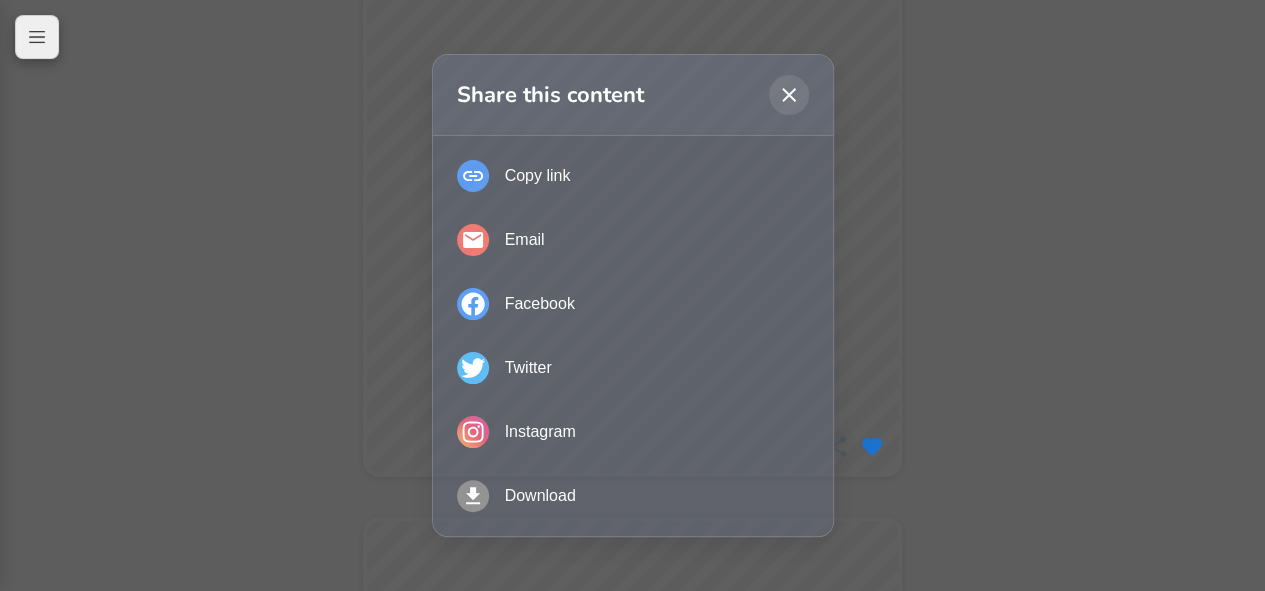 click 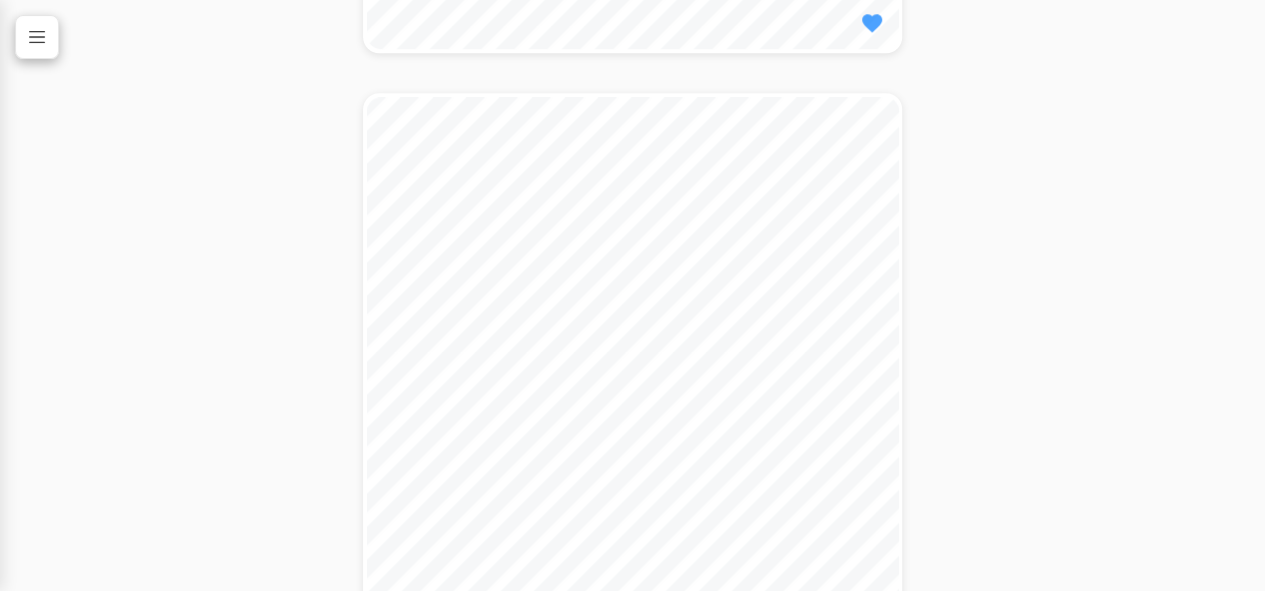 scroll, scrollTop: 1088, scrollLeft: 0, axis: vertical 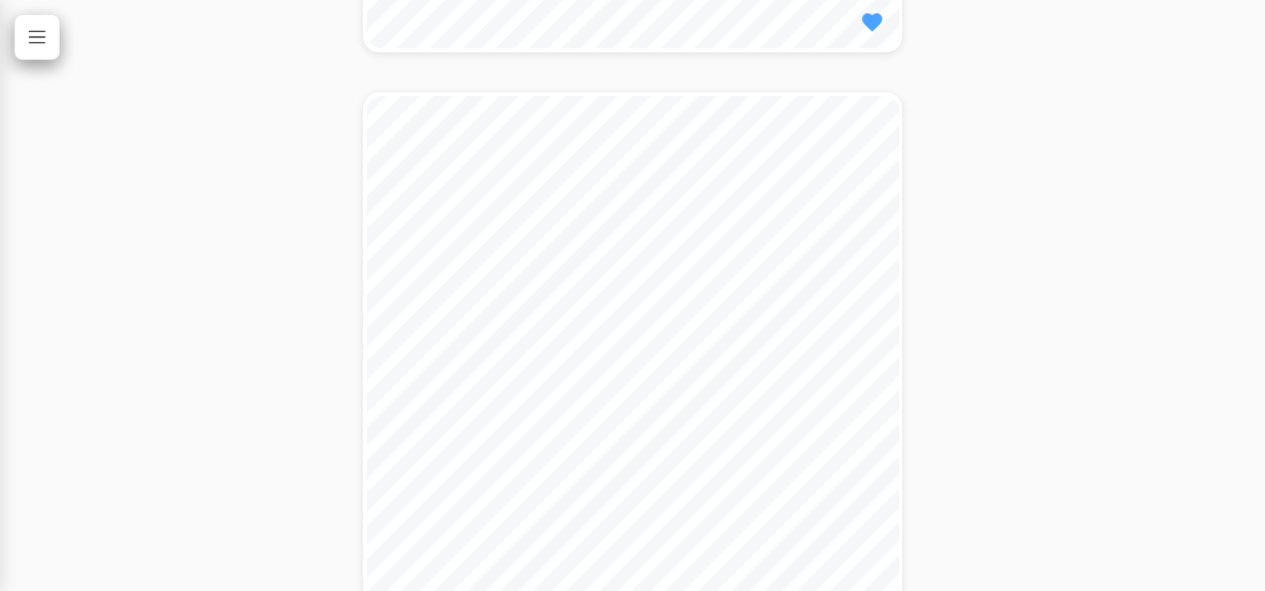 click at bounding box center [37, 37] 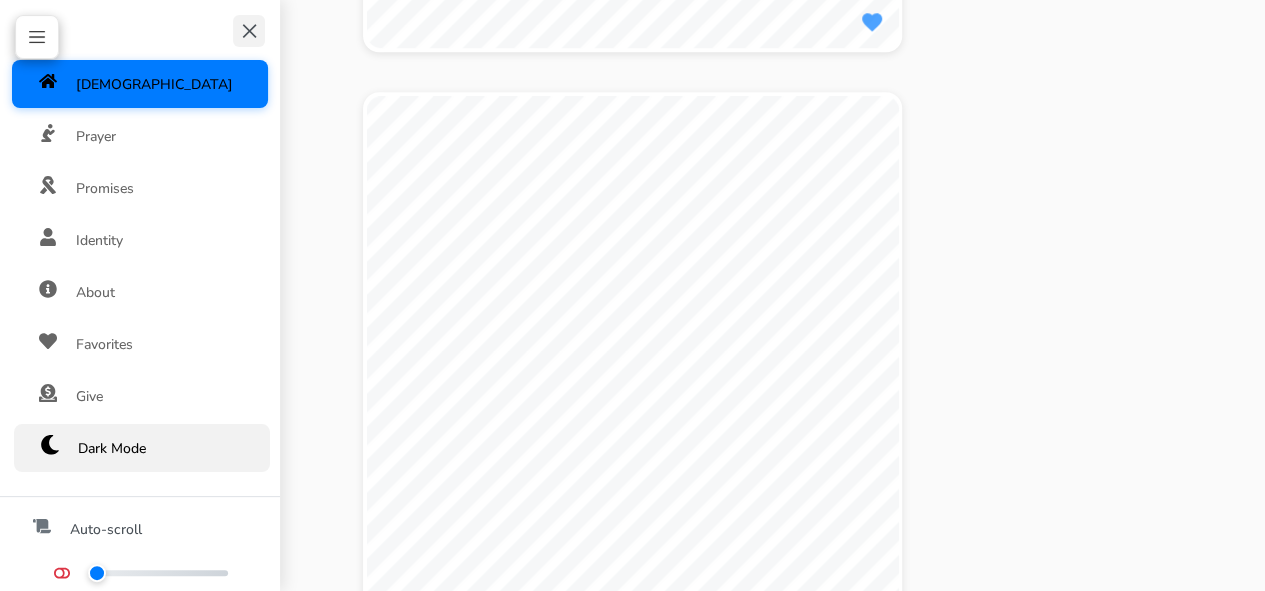 click on "Dark Mode" at bounding box center (112, 448) 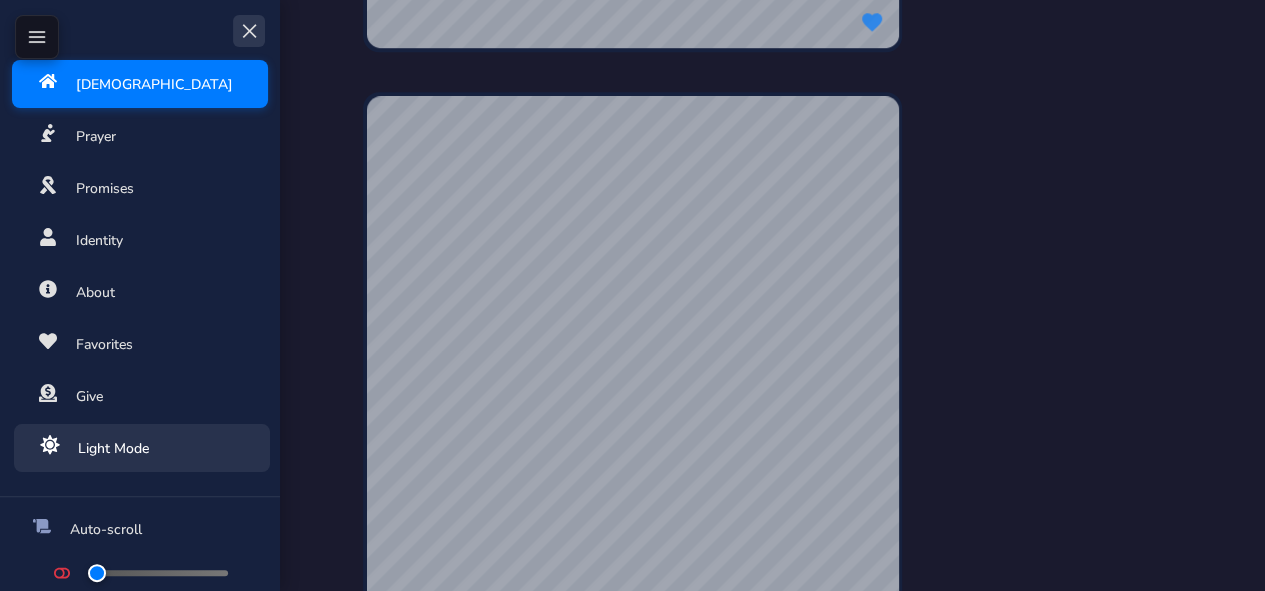 click on "Light Mode" at bounding box center (113, 448) 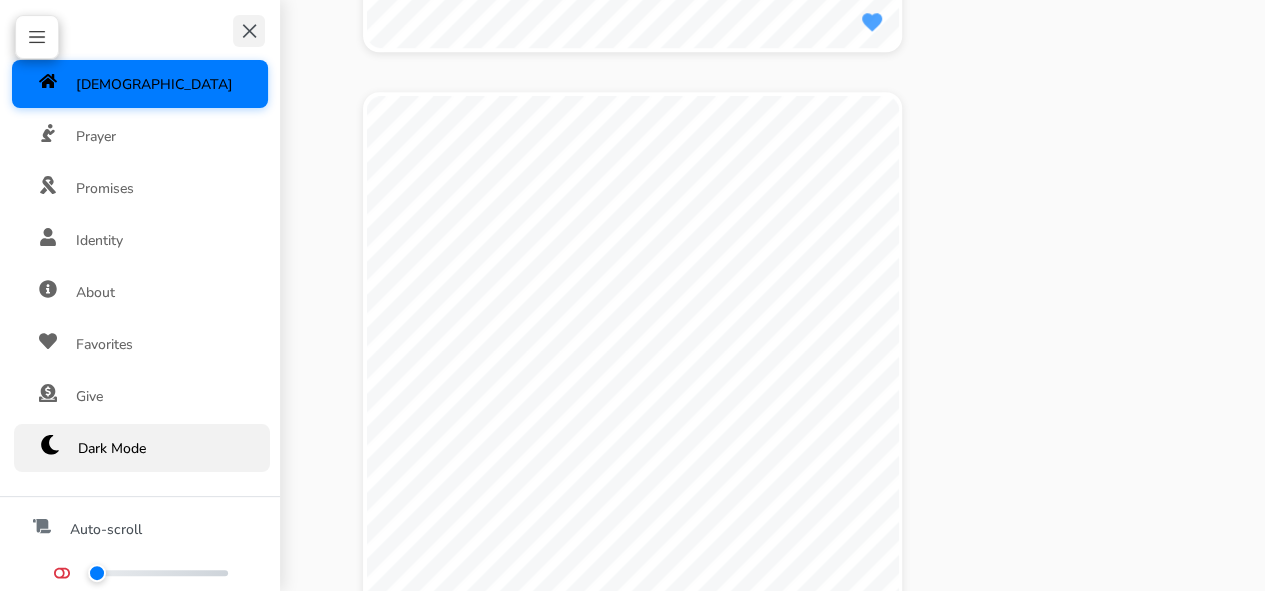 click on "Dark Mode" at bounding box center (112, 448) 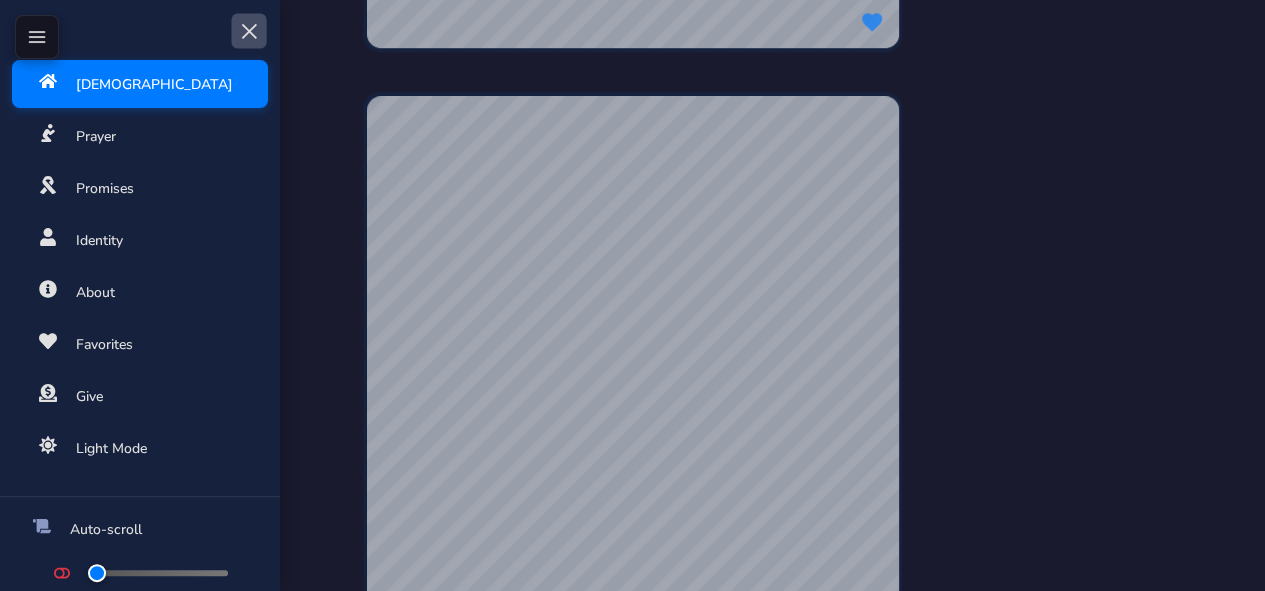 click on "✕" at bounding box center (248, 30) 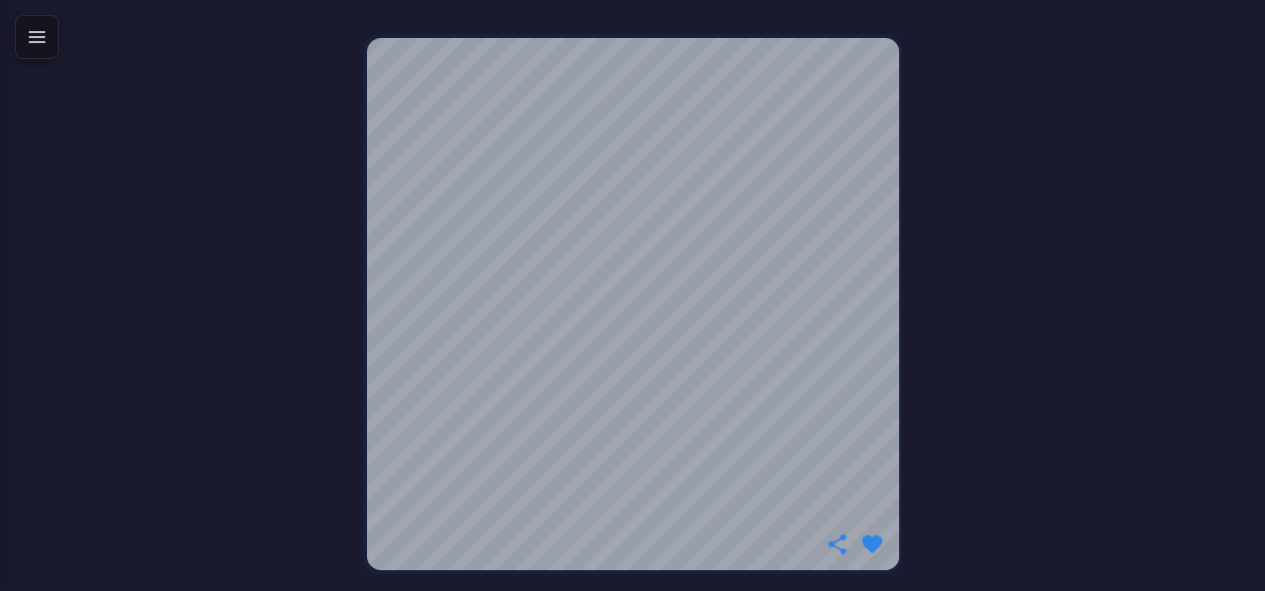 scroll, scrollTop: 4046, scrollLeft: 0, axis: vertical 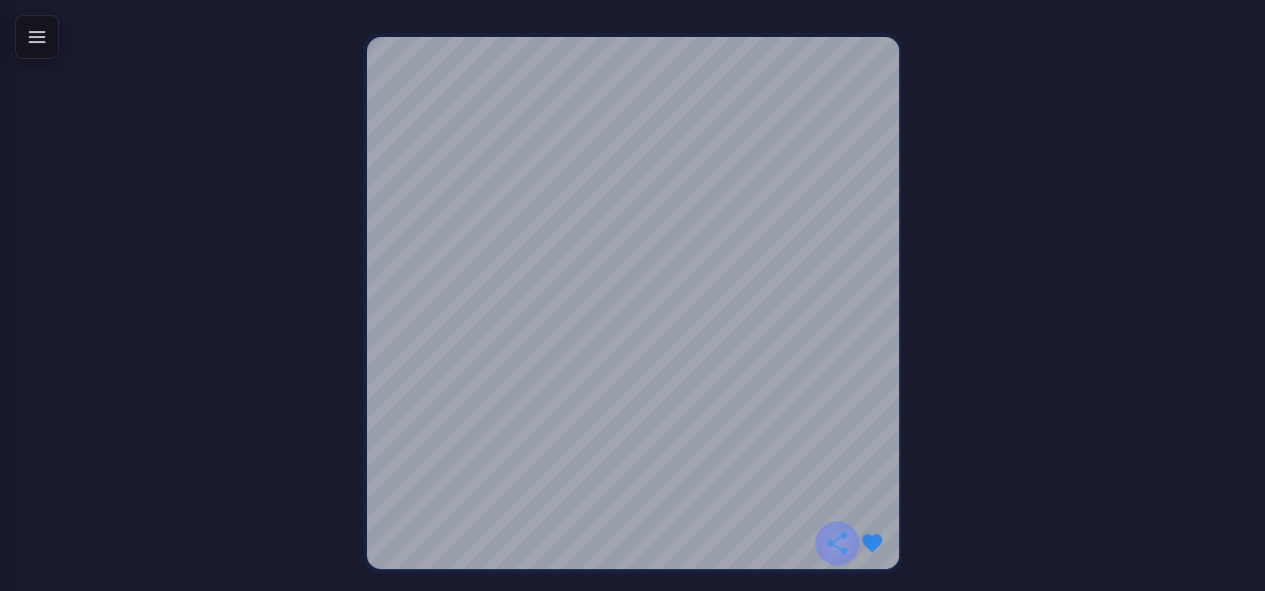 click at bounding box center [837, 543] 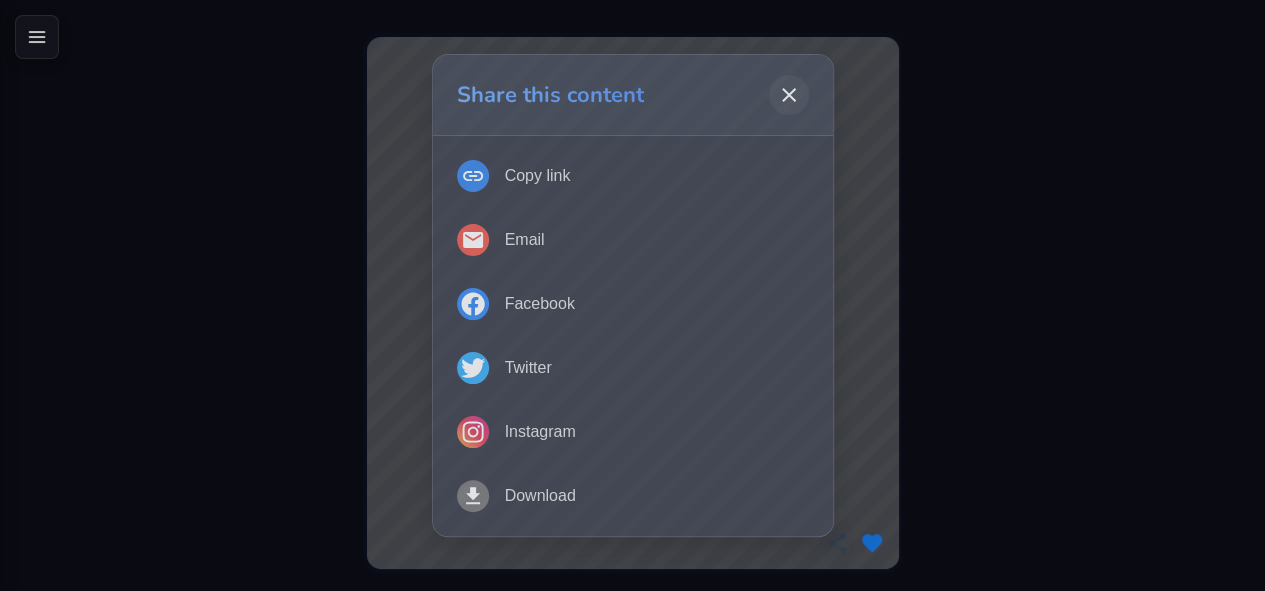 click at bounding box center [789, 95] 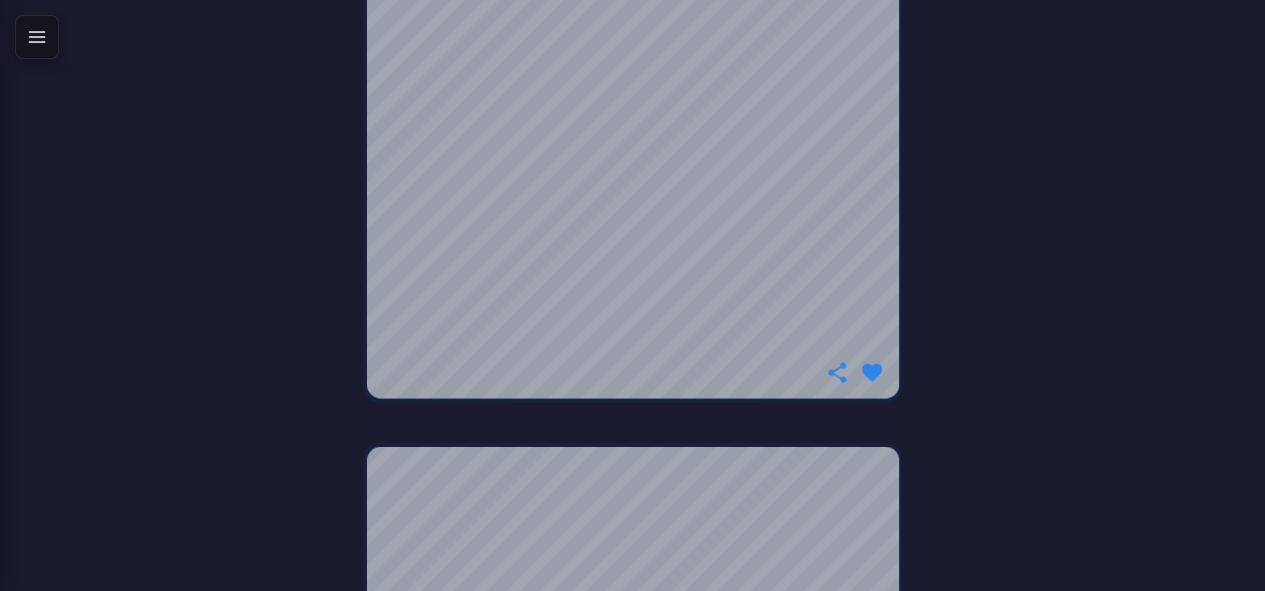 scroll, scrollTop: 5958, scrollLeft: 0, axis: vertical 